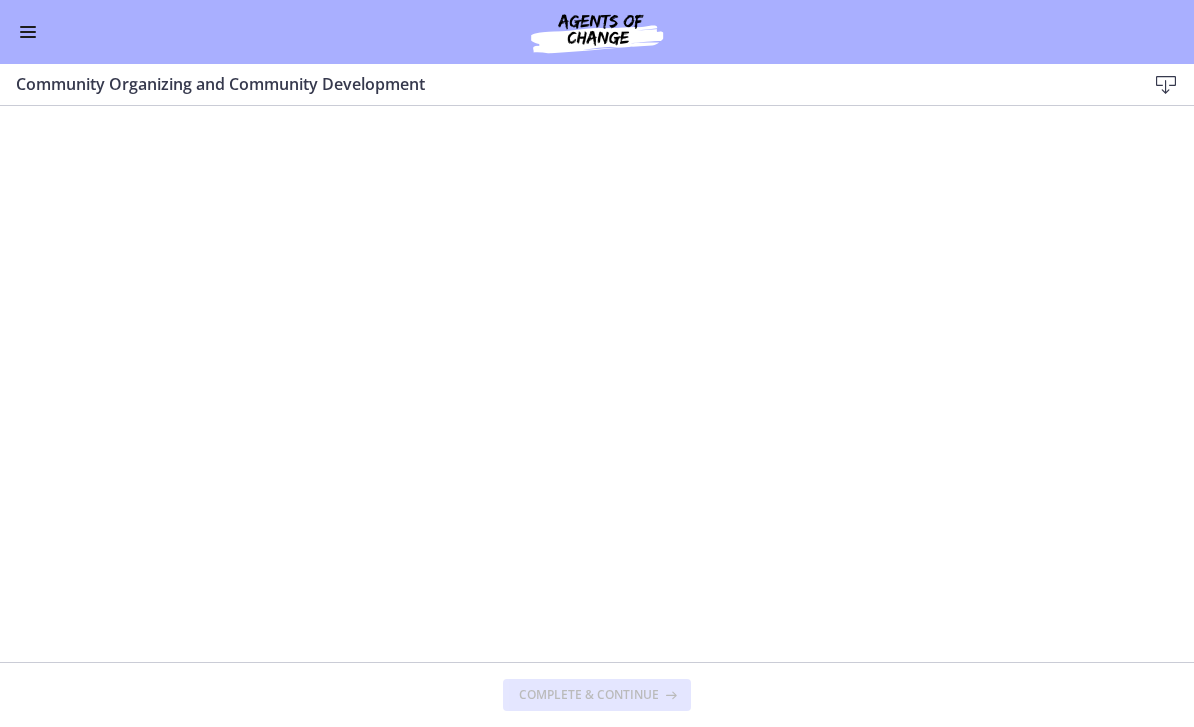 scroll, scrollTop: 0, scrollLeft: 0, axis: both 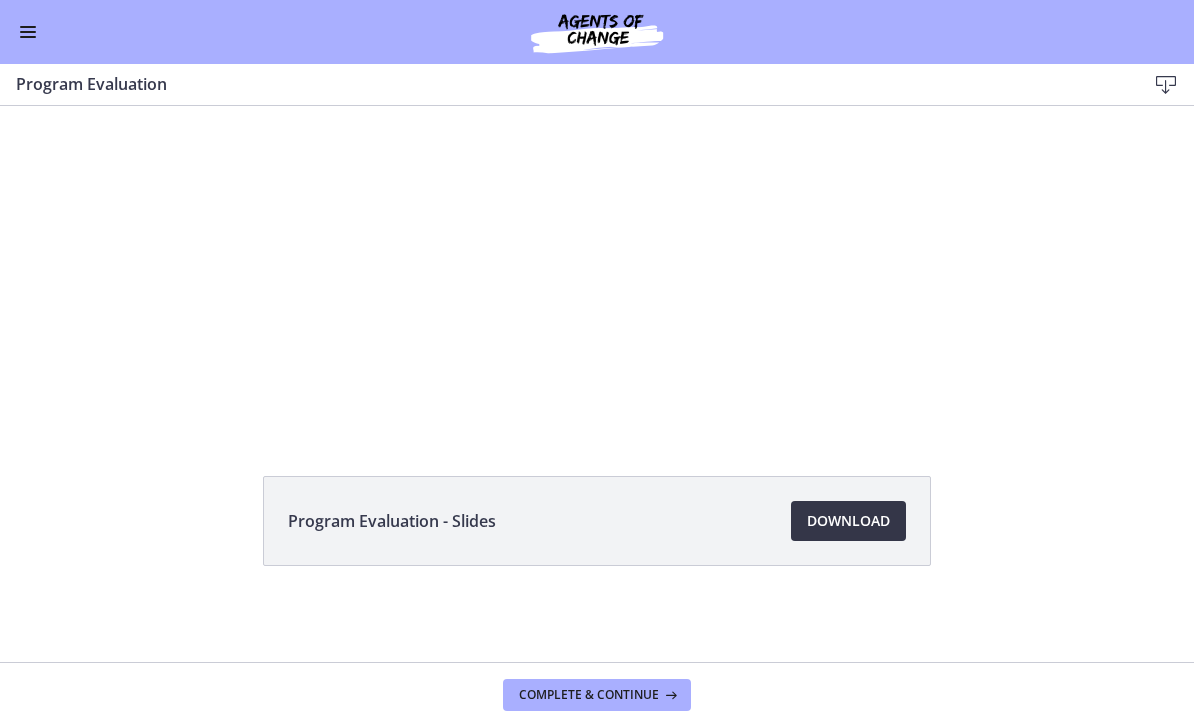 click on "Download
Opens in a new window" at bounding box center (848, 521) 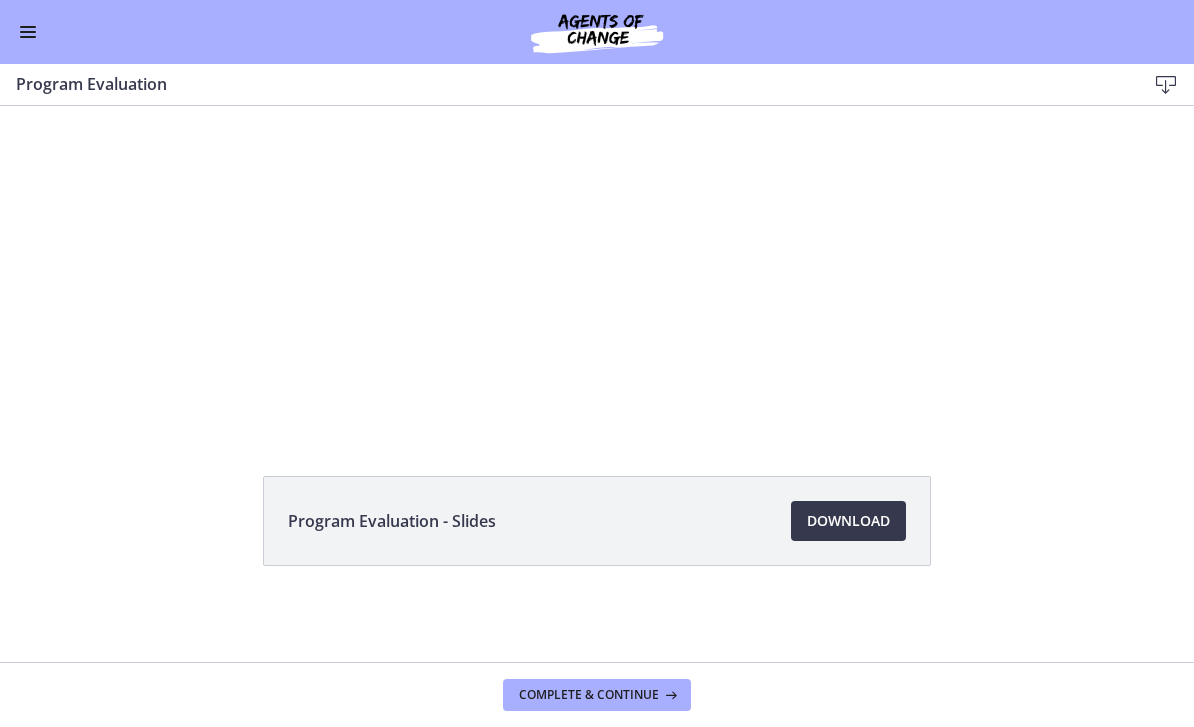 click on "Program Evaluation - Slides
Download
Opens in a new window" at bounding box center [597, 569] 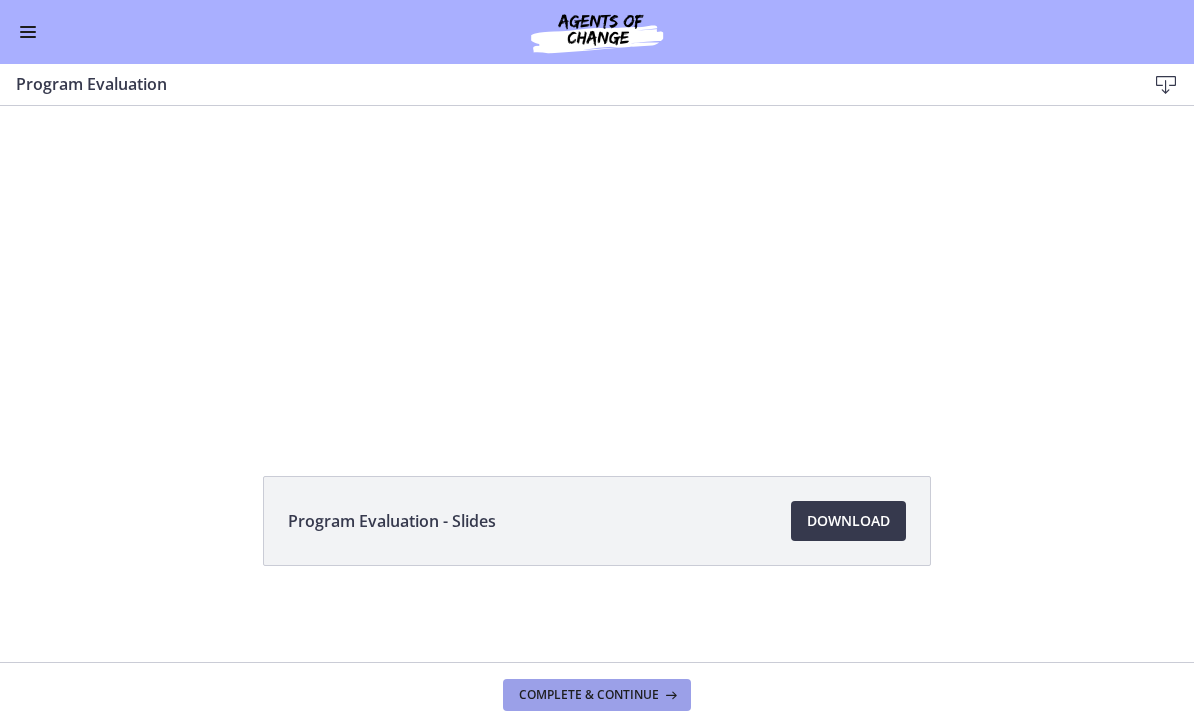 click on "Complete & continue" at bounding box center [597, 695] 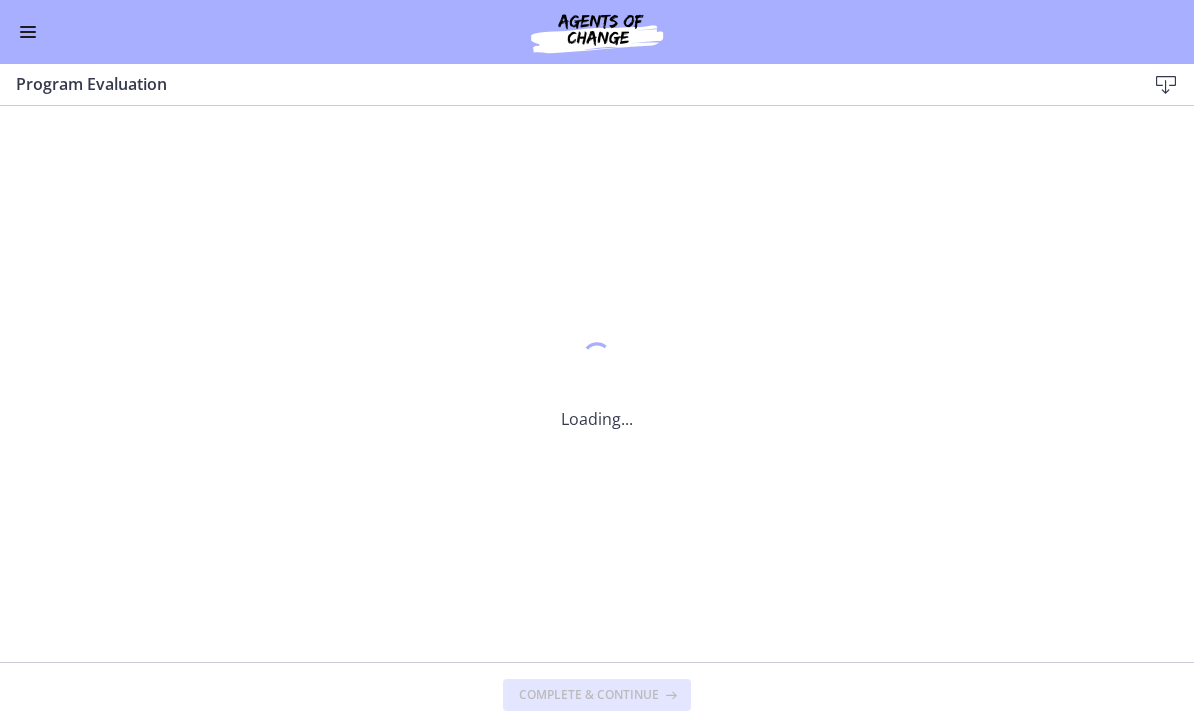 scroll, scrollTop: 0, scrollLeft: 0, axis: both 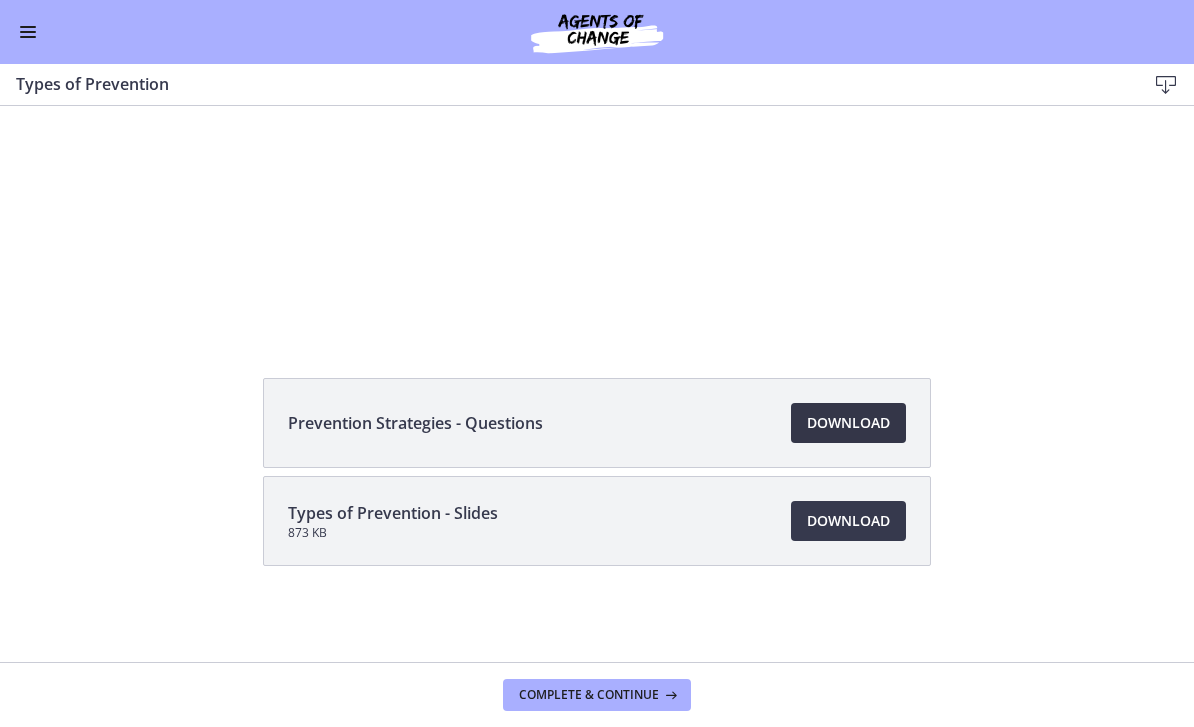 click on "Download
Opens in a new window" at bounding box center (848, 423) 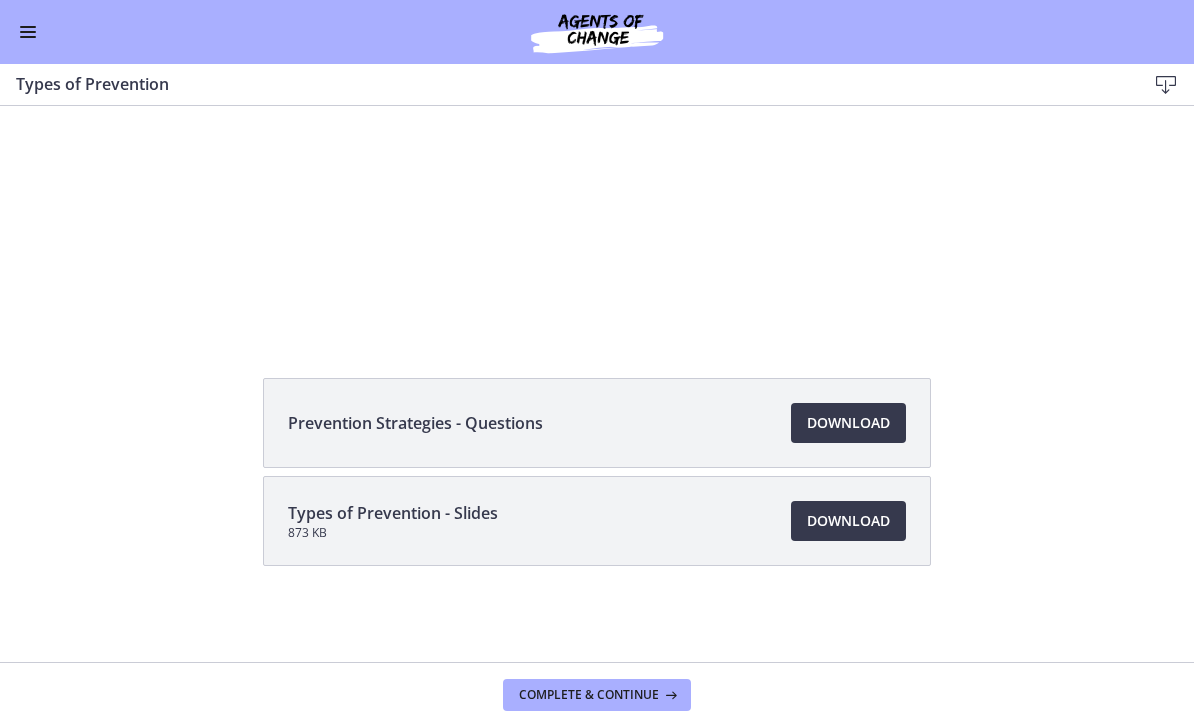 click on "Go to Dashboard" at bounding box center [597, 32] 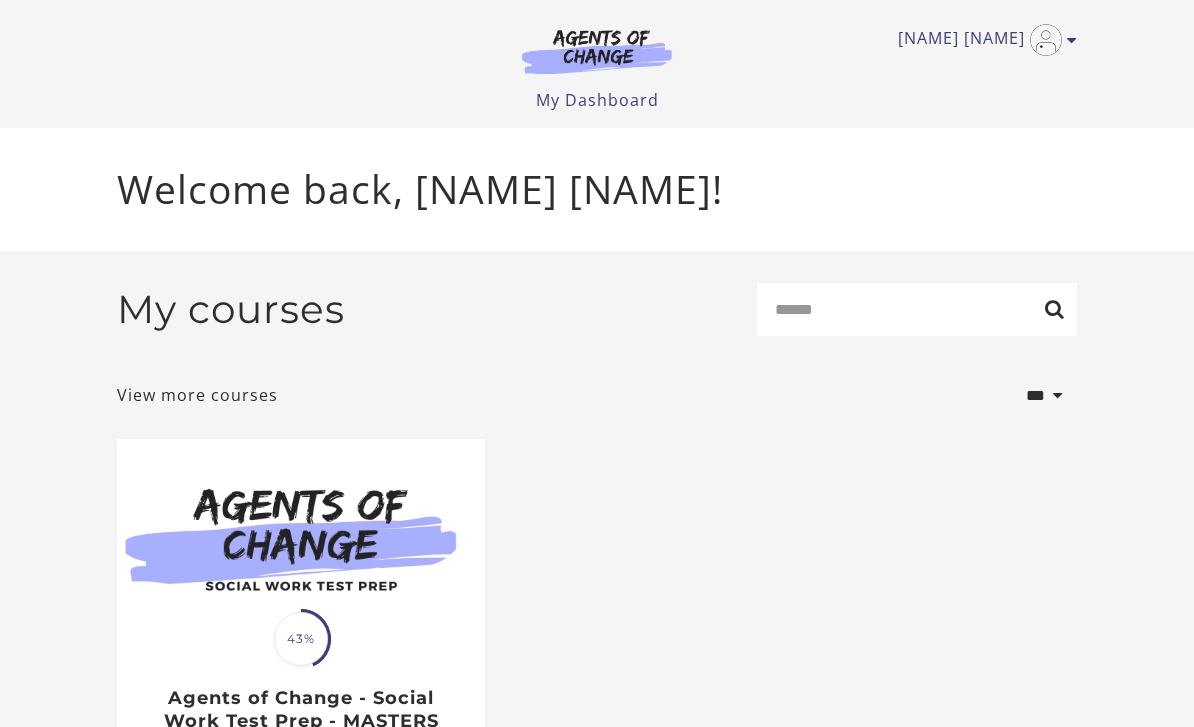 scroll, scrollTop: 0, scrollLeft: 0, axis: both 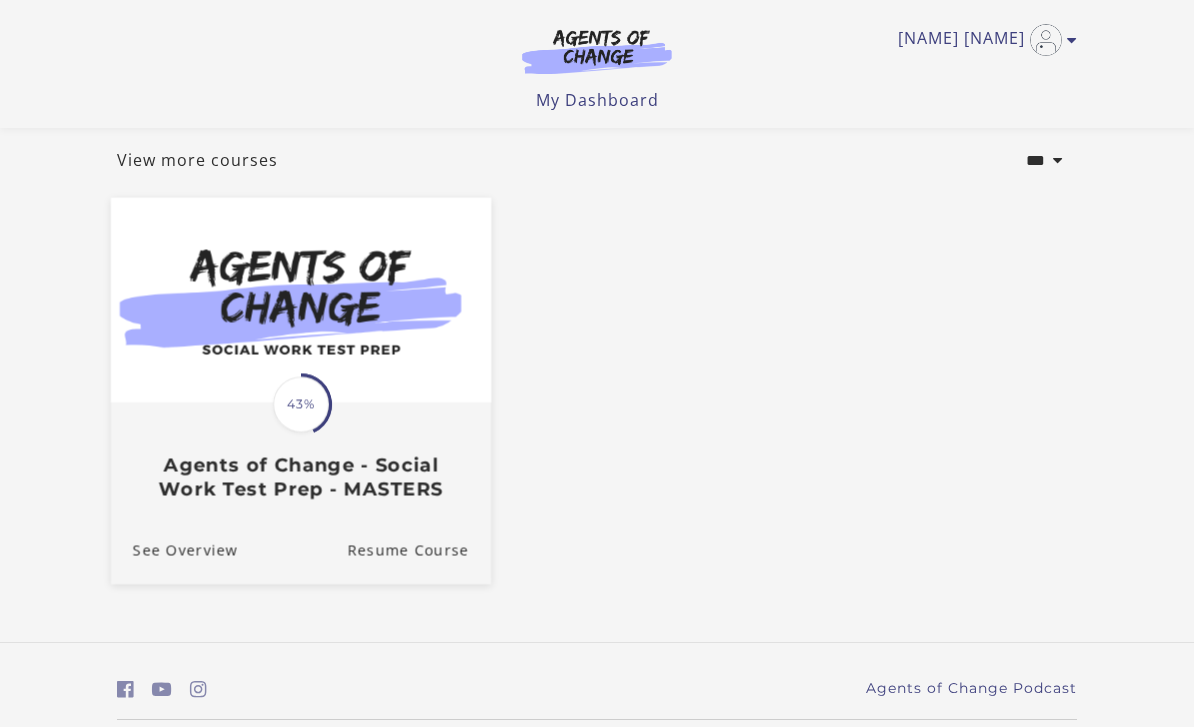 click on "Agents of Change - Social Work Test Prep - MASTERS" at bounding box center (301, 477) 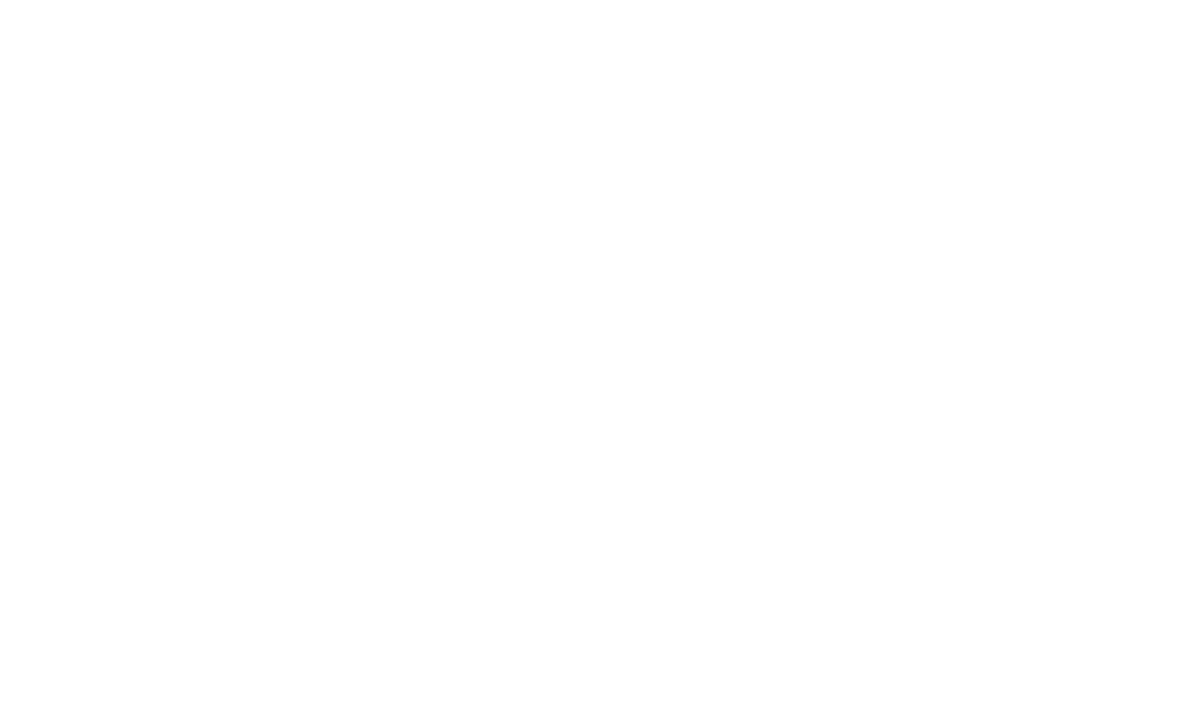 scroll, scrollTop: 0, scrollLeft: 0, axis: both 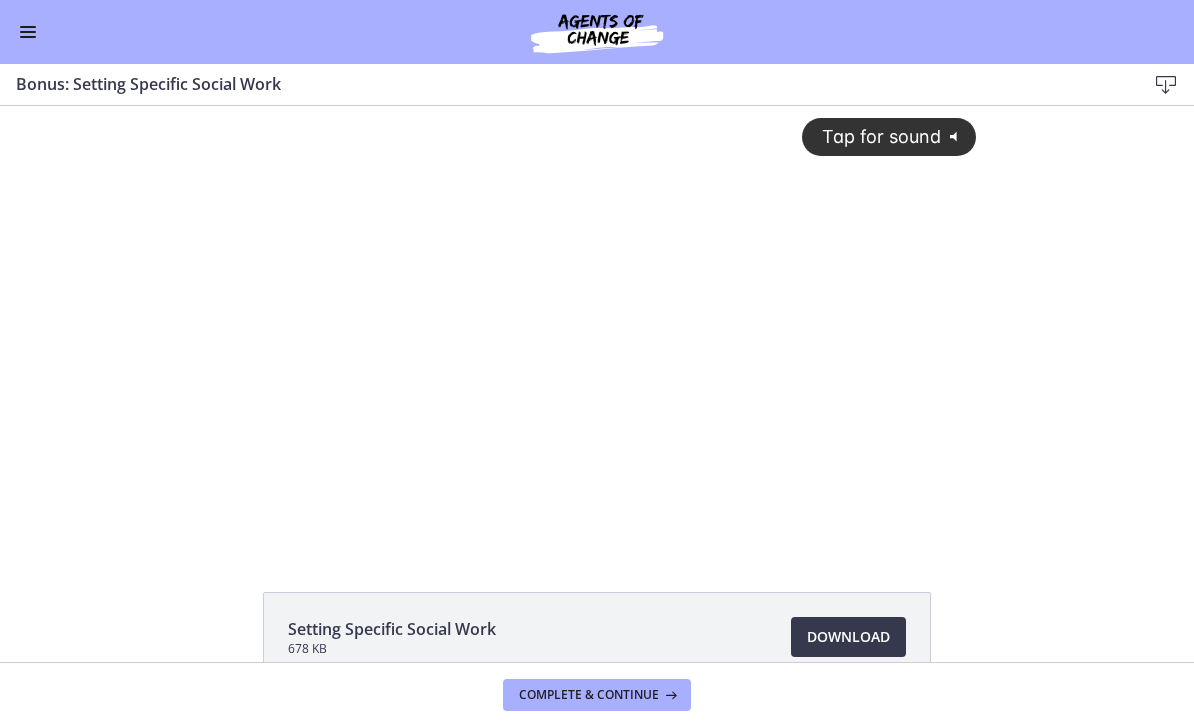 click at bounding box center [28, 32] 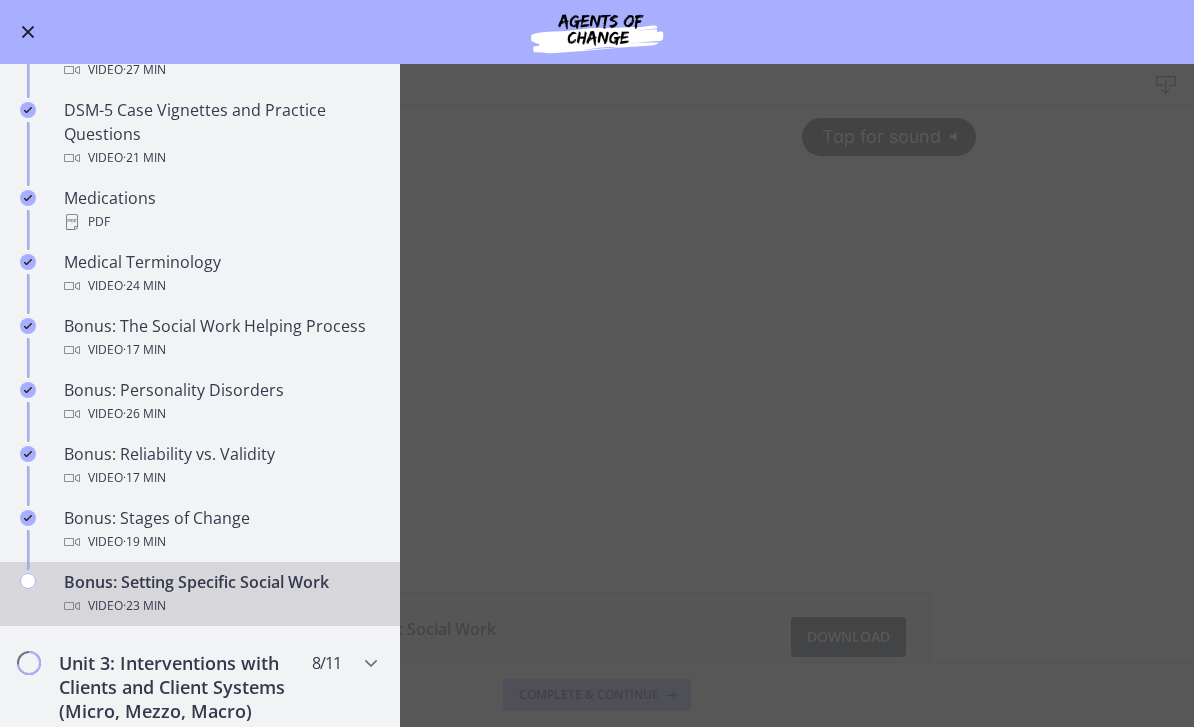scroll, scrollTop: 1472, scrollLeft: 0, axis: vertical 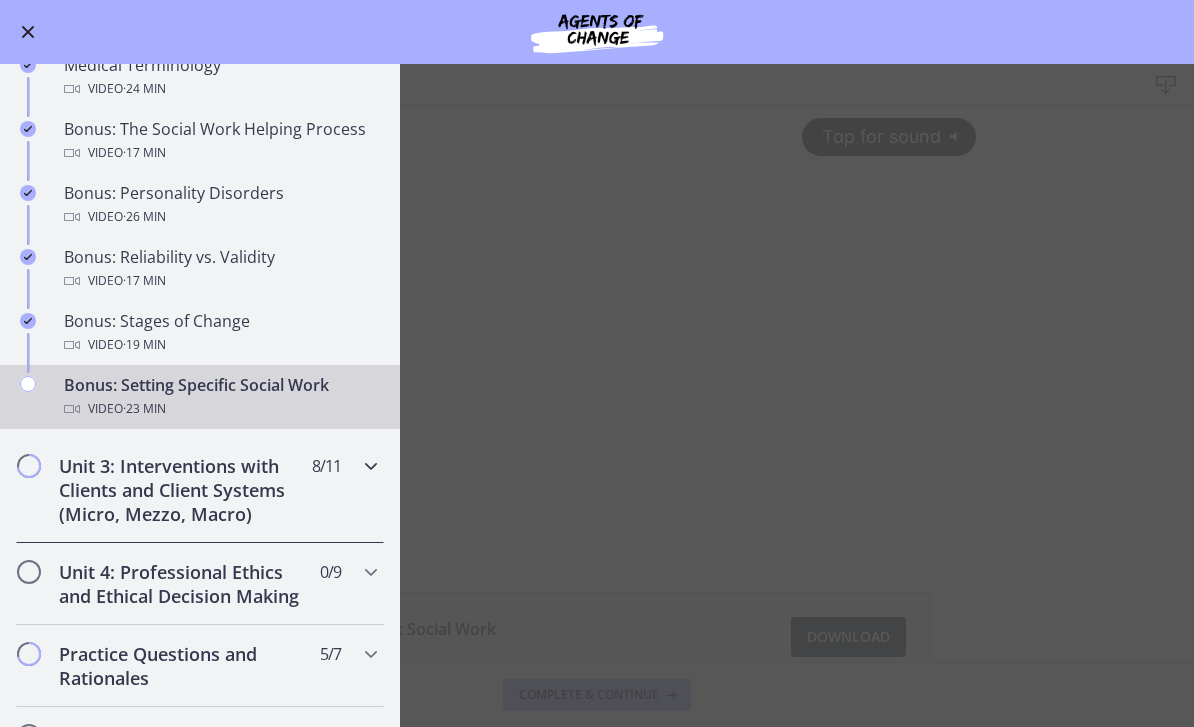 click at bounding box center (371, 466) 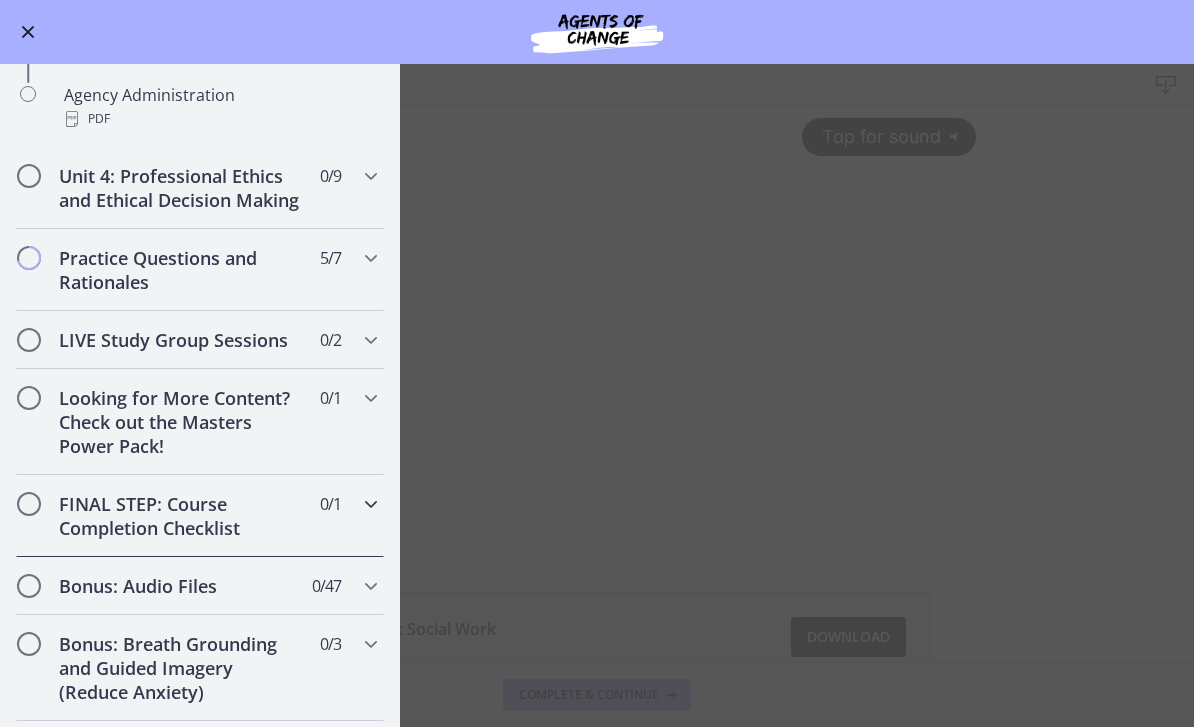 click on "FINAL STEP: Course Completion Checklist
0  /  1
Completed" at bounding box center [200, 516] 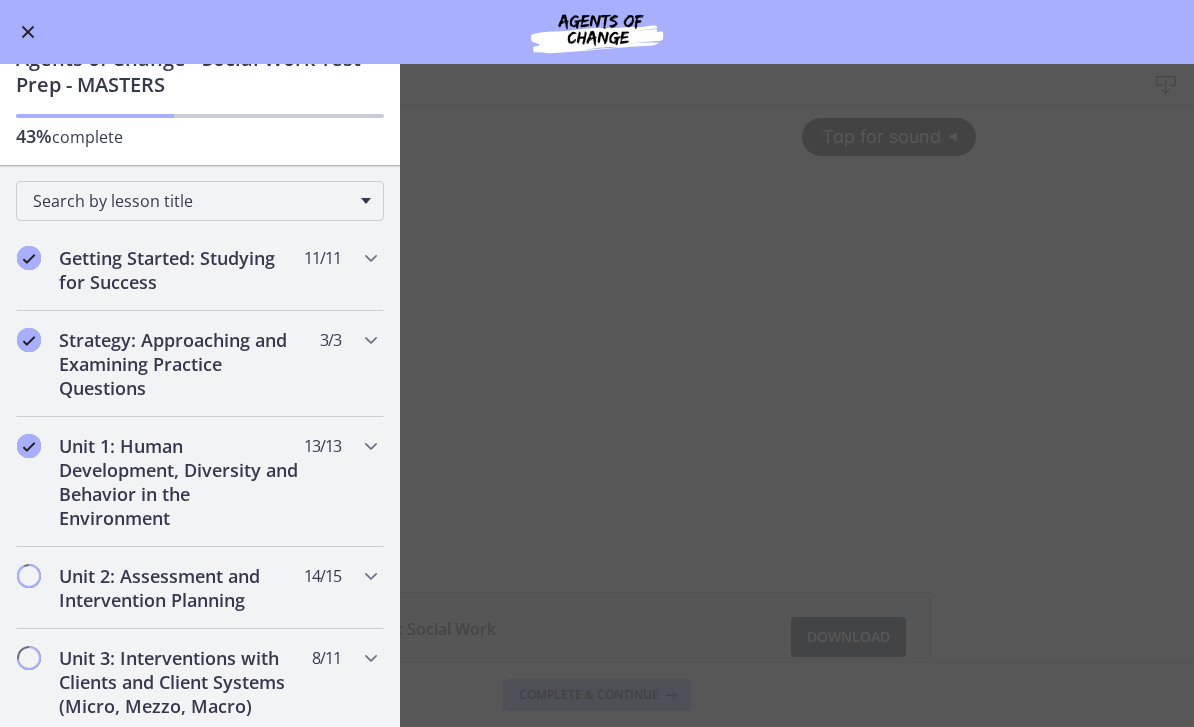 scroll, scrollTop: 164, scrollLeft: 0, axis: vertical 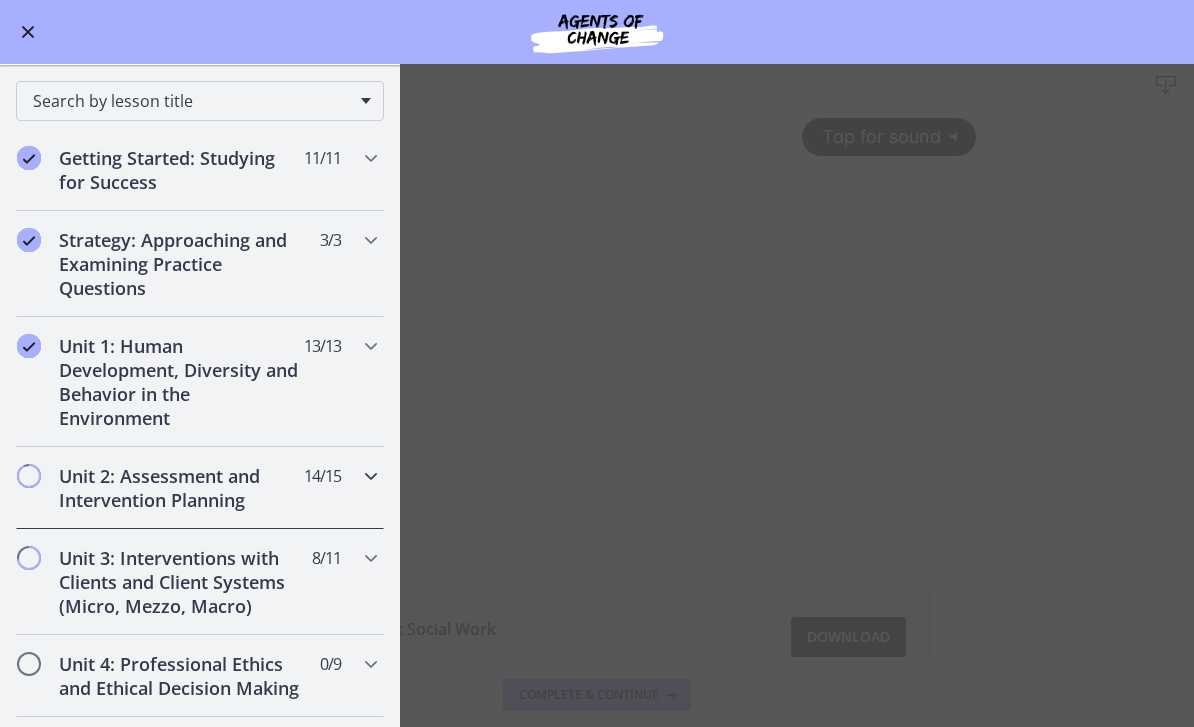 click on "Unit 2: Assessment and Intervention Planning" at bounding box center [181, 488] 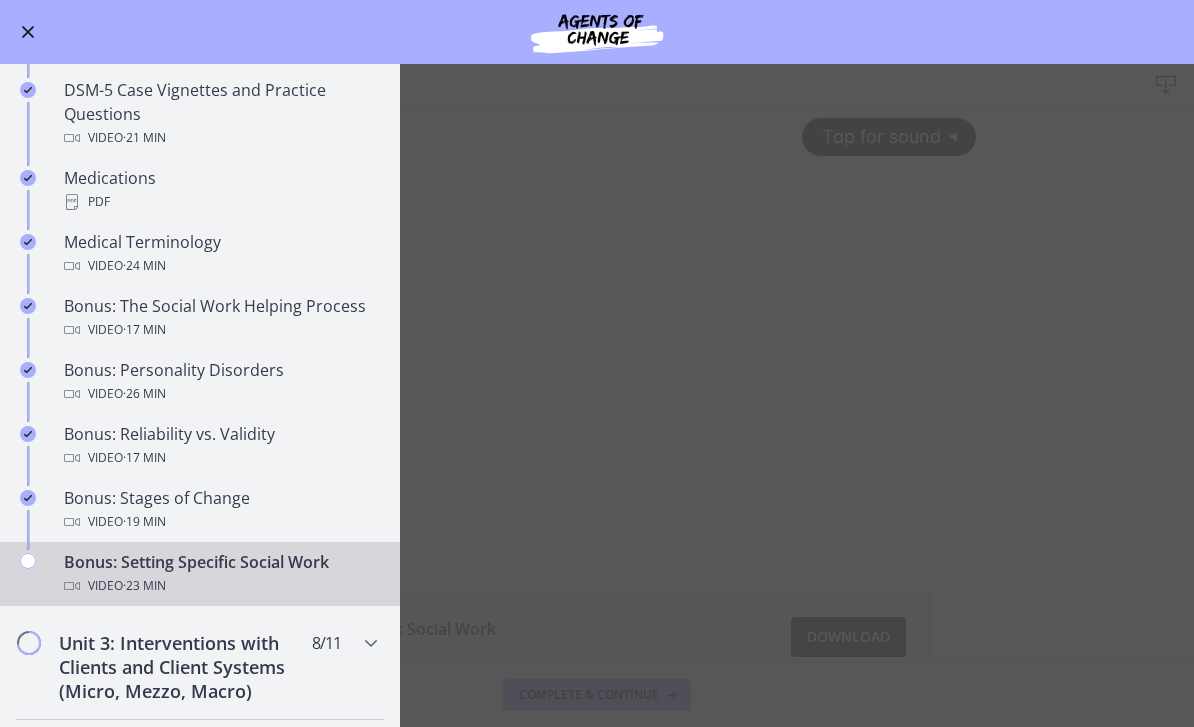 scroll, scrollTop: 1473, scrollLeft: 0, axis: vertical 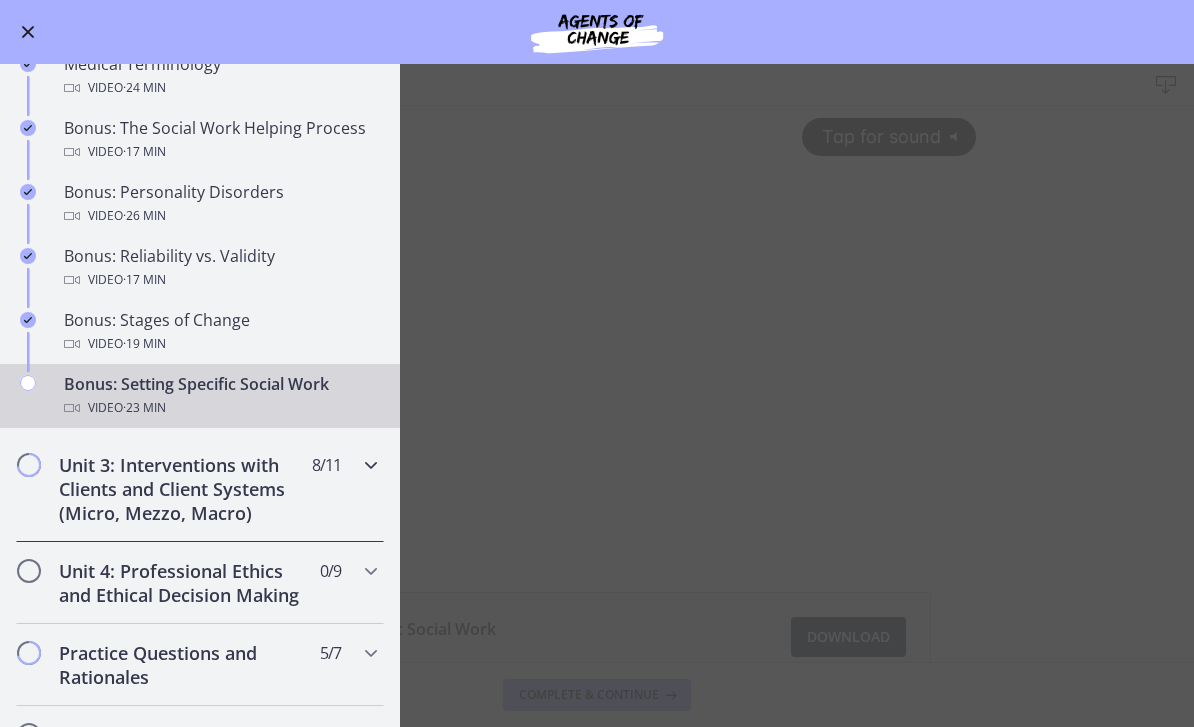 click at bounding box center (371, 465) 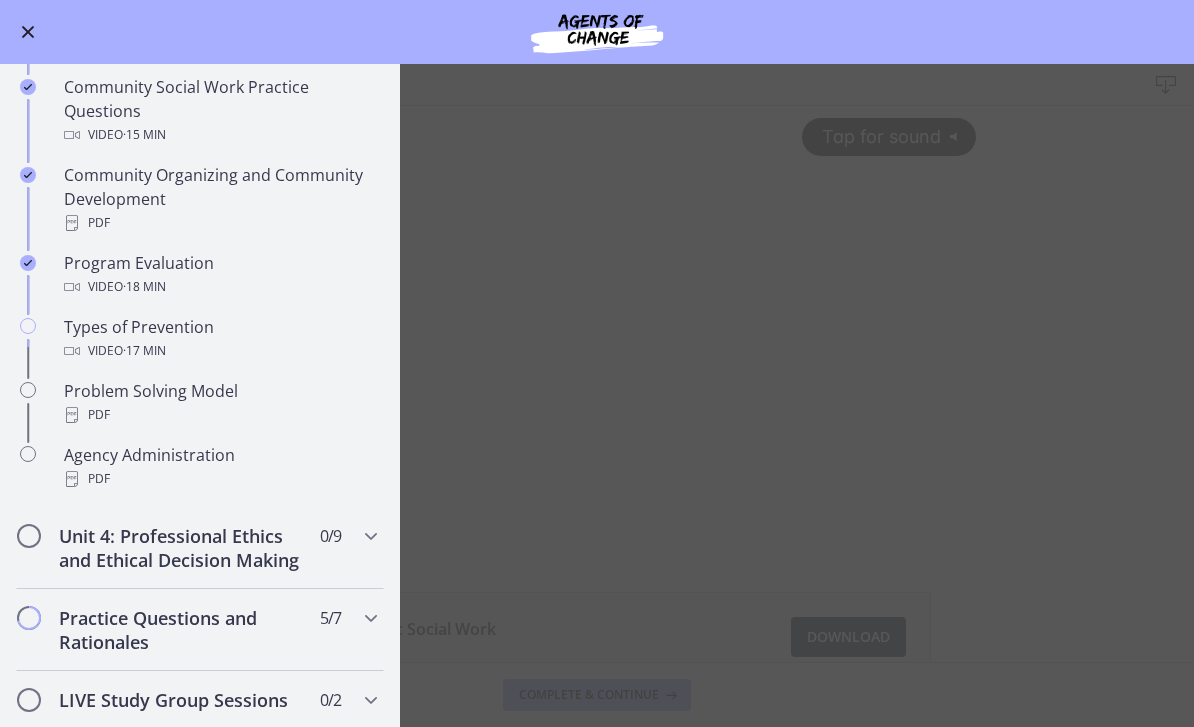 scroll, scrollTop: 1136, scrollLeft: 0, axis: vertical 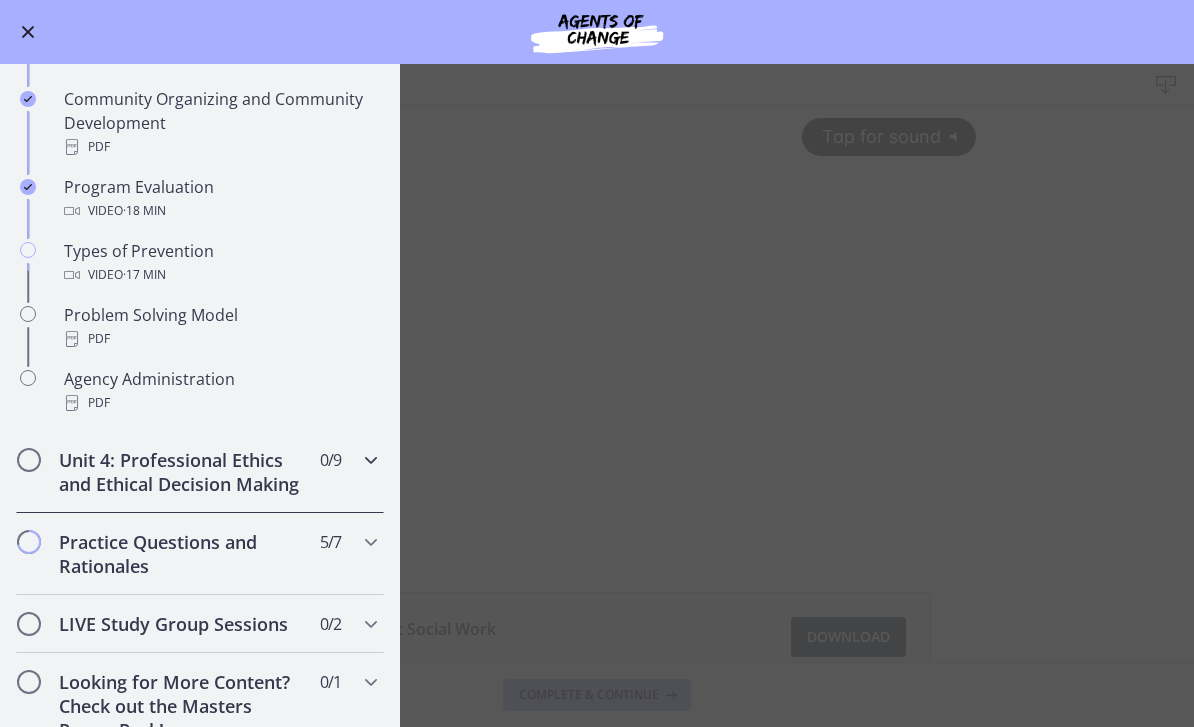 click at bounding box center [371, 460] 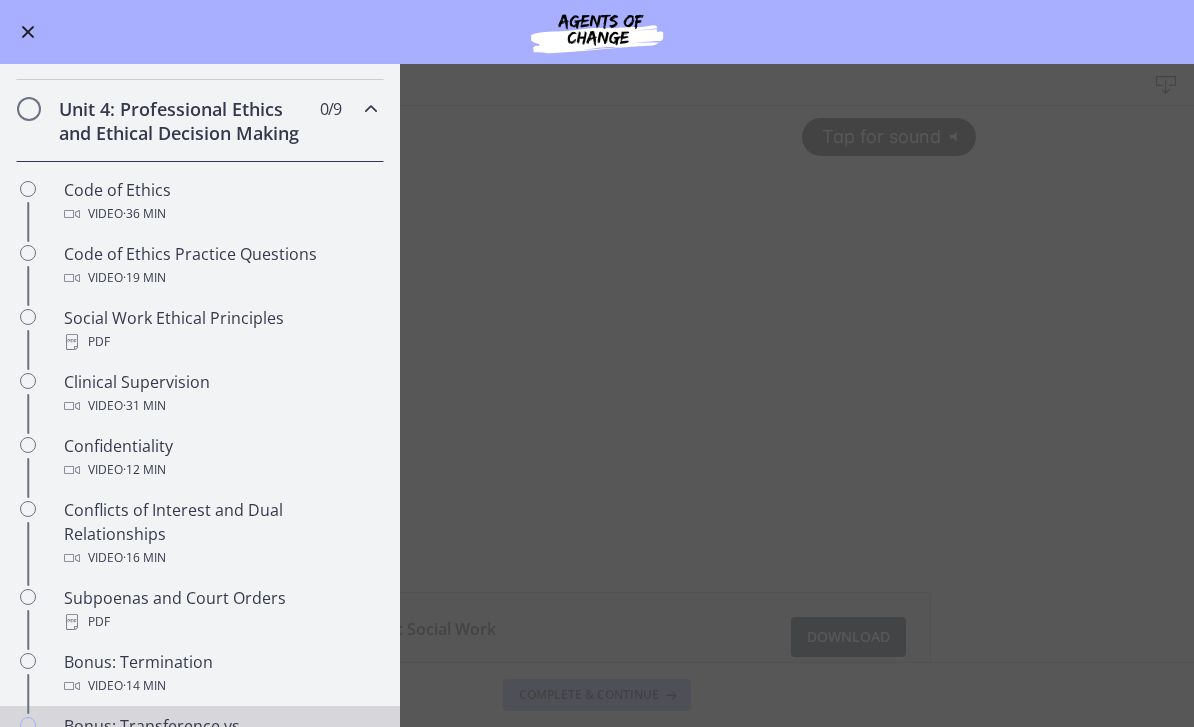 scroll, scrollTop: 708, scrollLeft: 0, axis: vertical 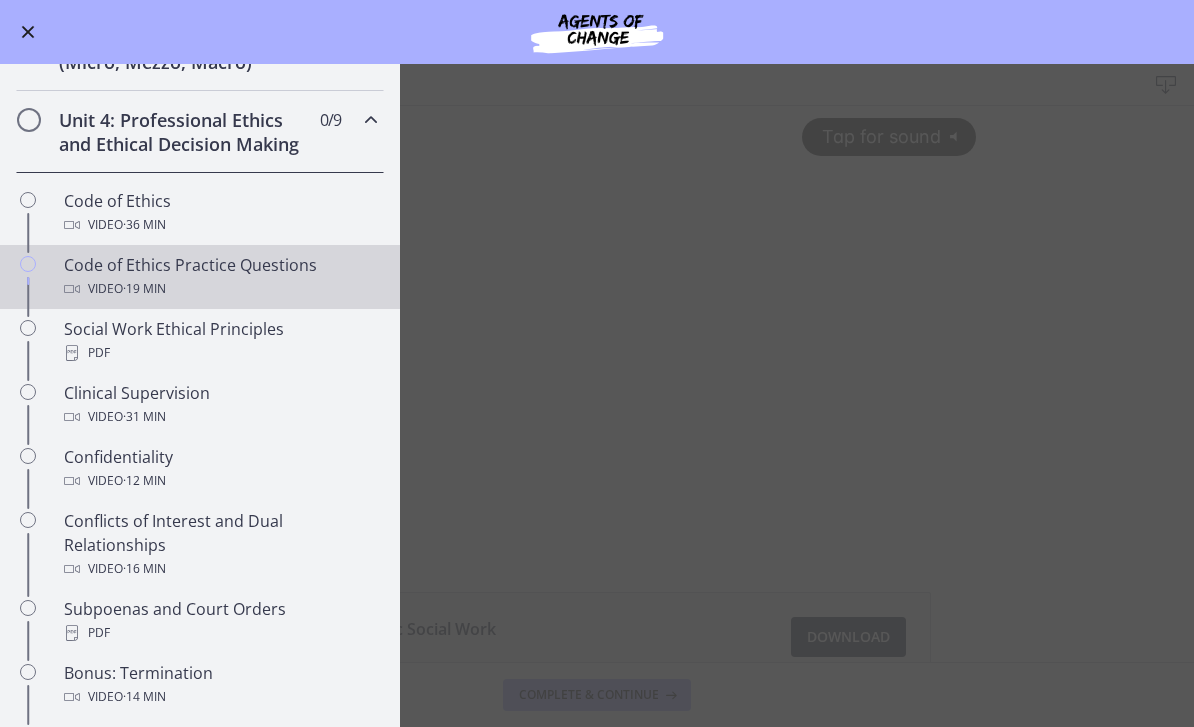 click on "Code of Ethics Practice Questions
Video
·  19 min" at bounding box center (220, 277) 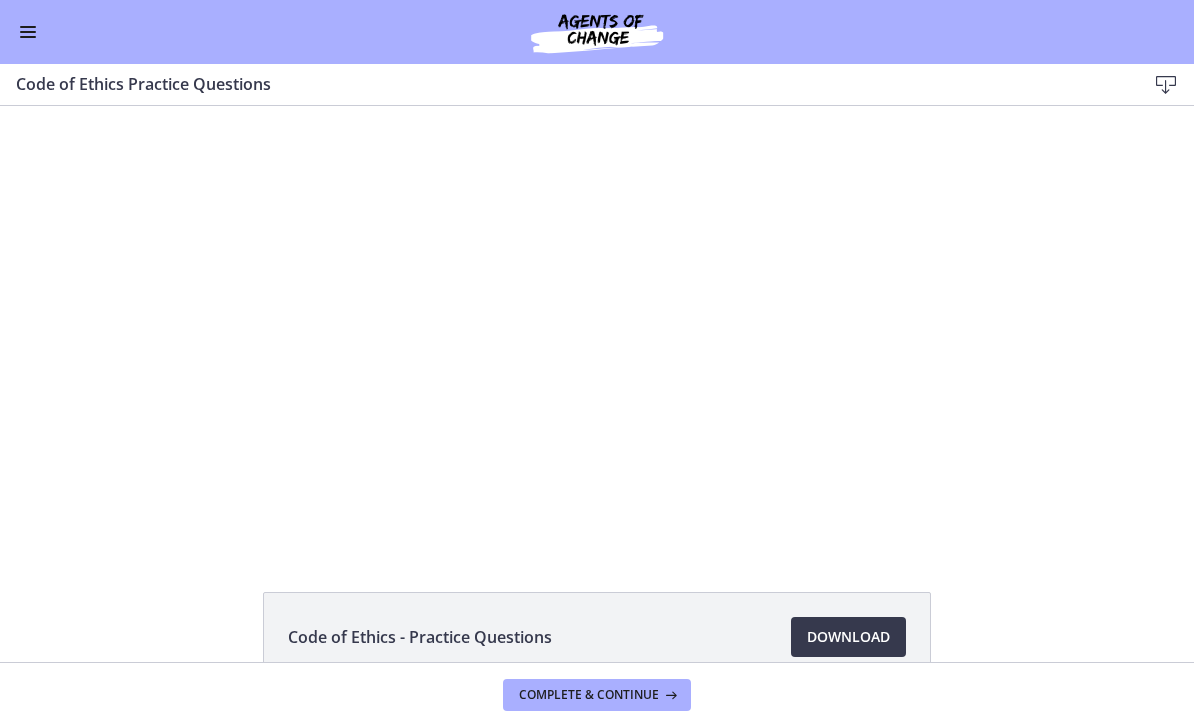 scroll, scrollTop: 0, scrollLeft: 0, axis: both 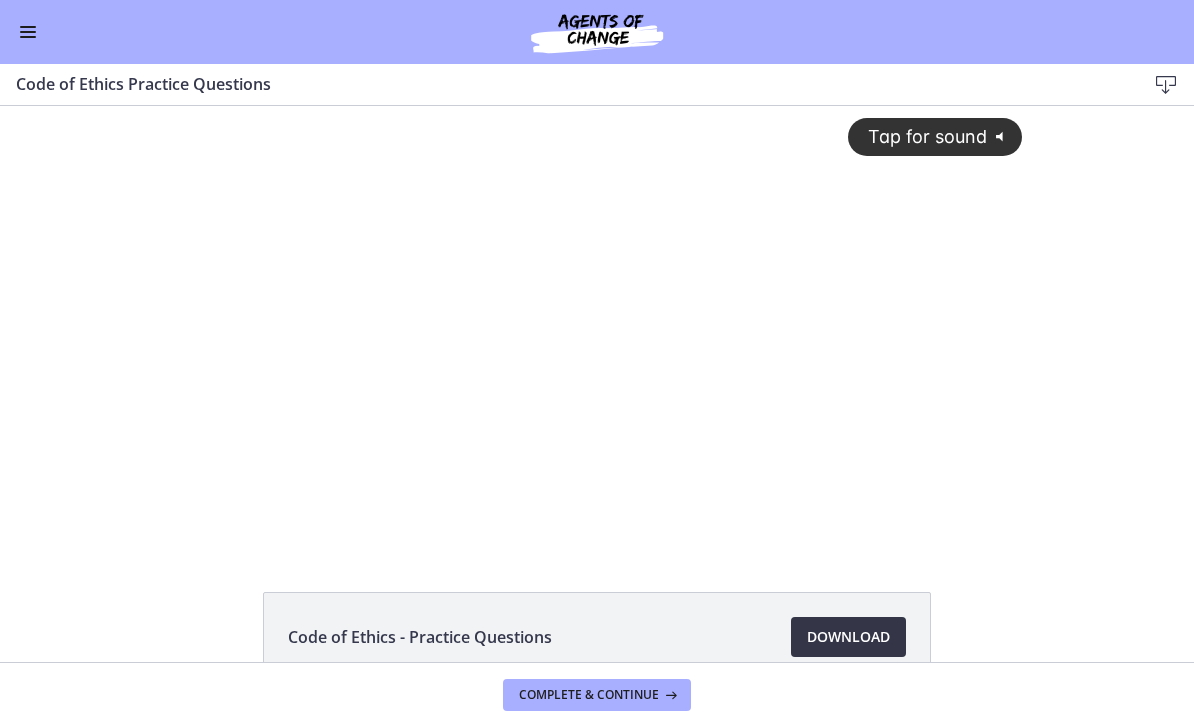click on "Download
Opens in a new window" at bounding box center (848, 637) 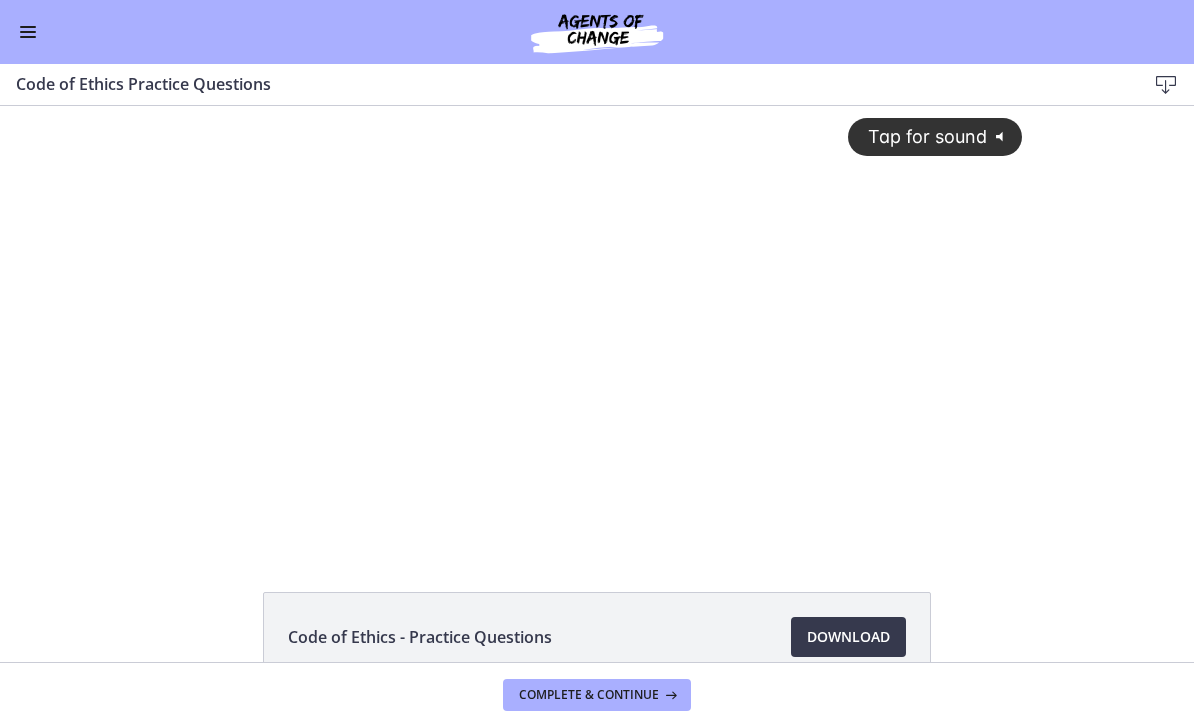 click at bounding box center [28, 32] 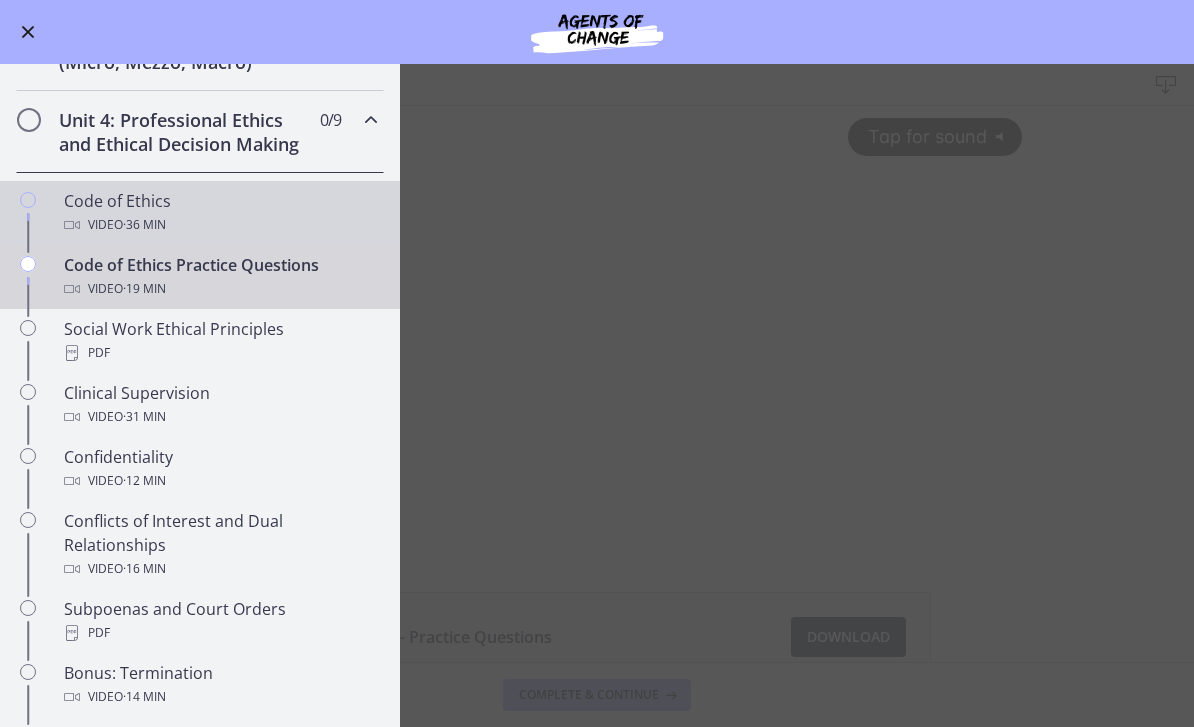 click on "Code of Ethics
Video
·  36 min" at bounding box center (220, 213) 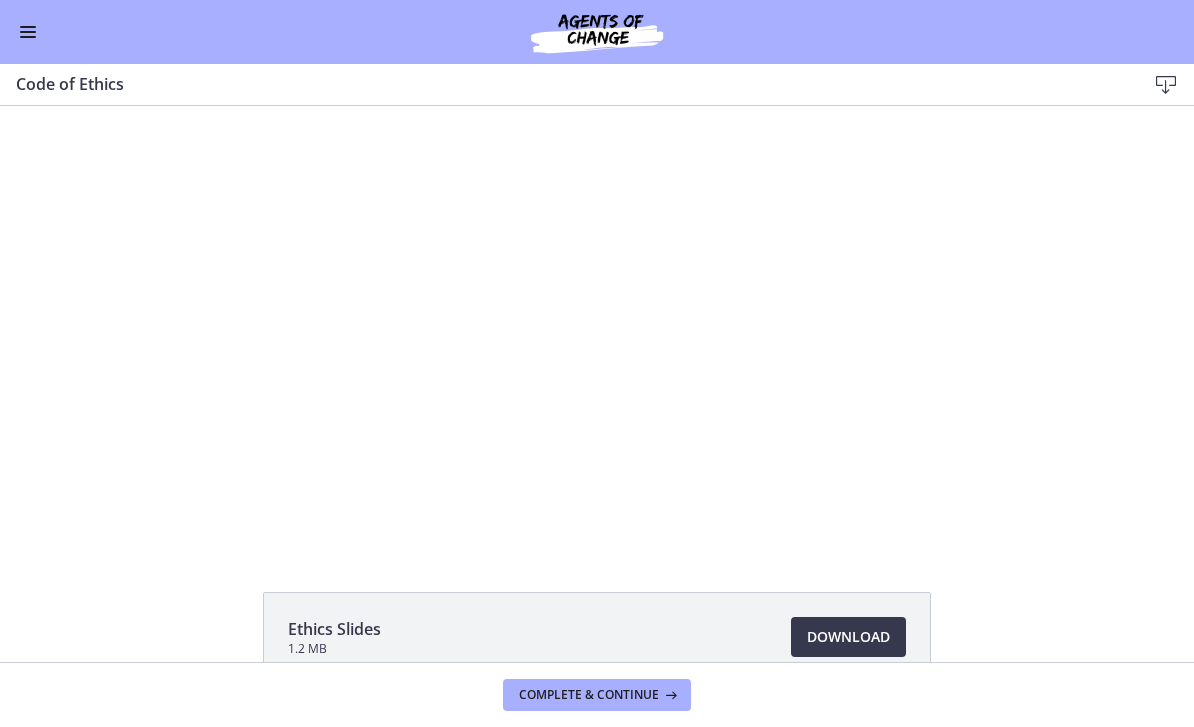 scroll, scrollTop: 0, scrollLeft: 0, axis: both 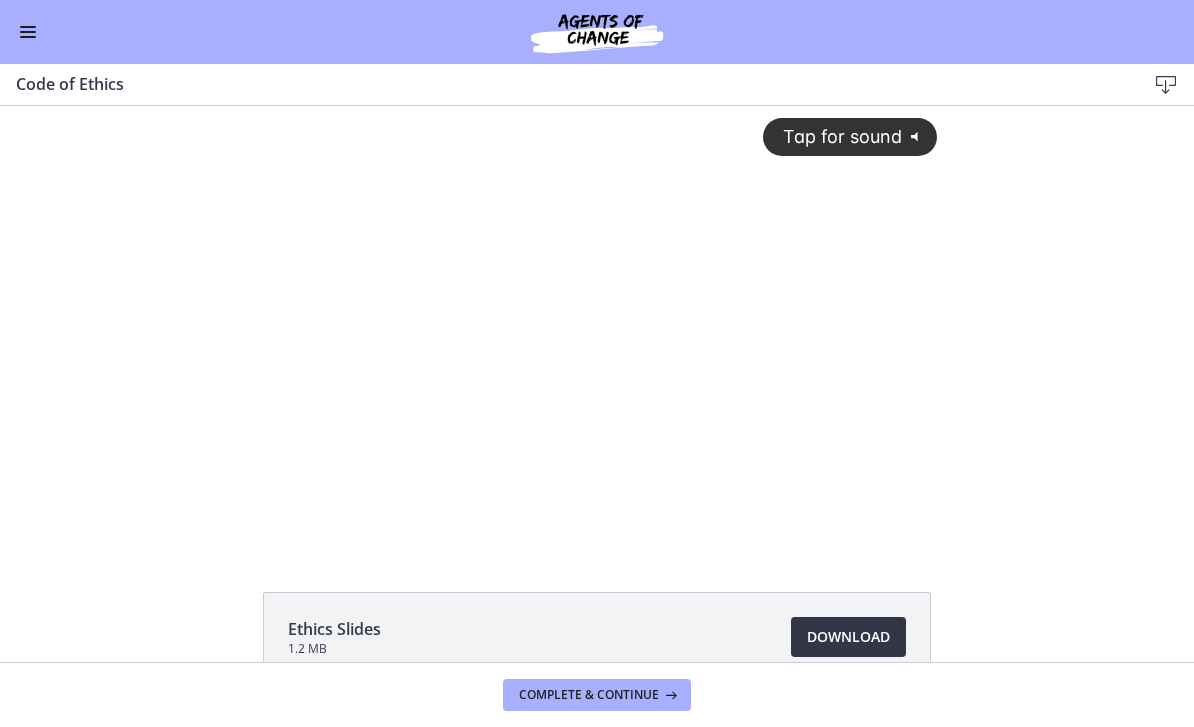 click on "Download
Opens in a new window" at bounding box center (848, 637) 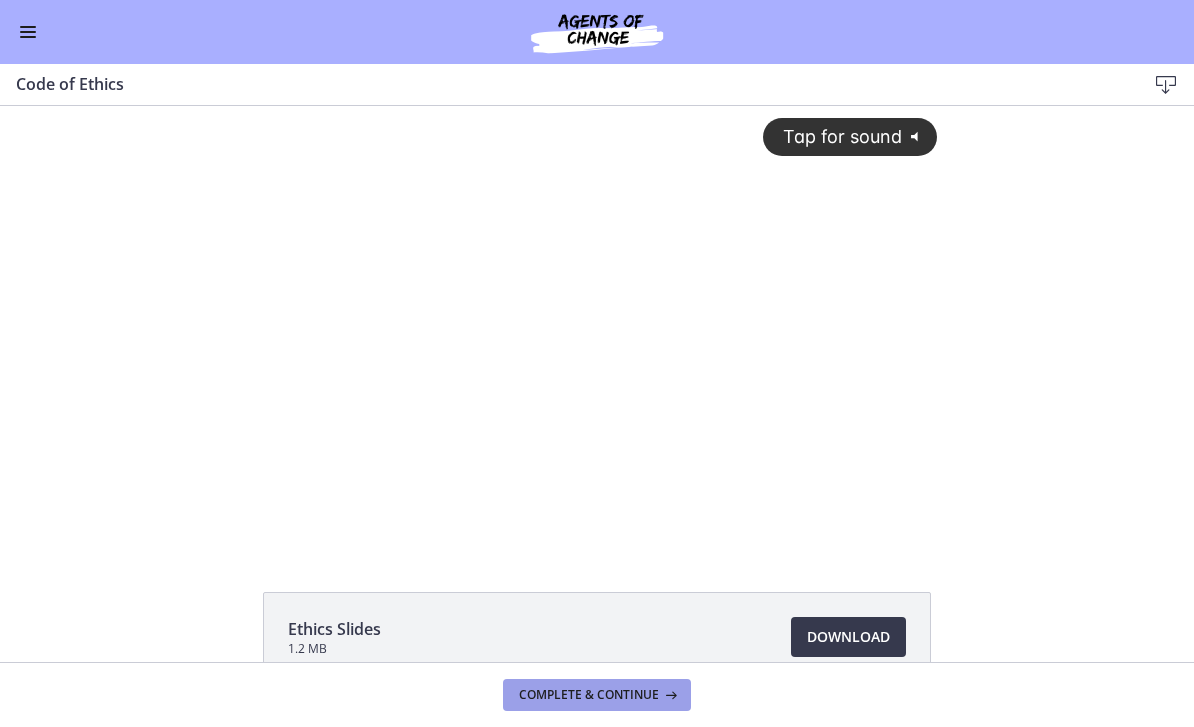 click on "Complete & continue" at bounding box center [589, 695] 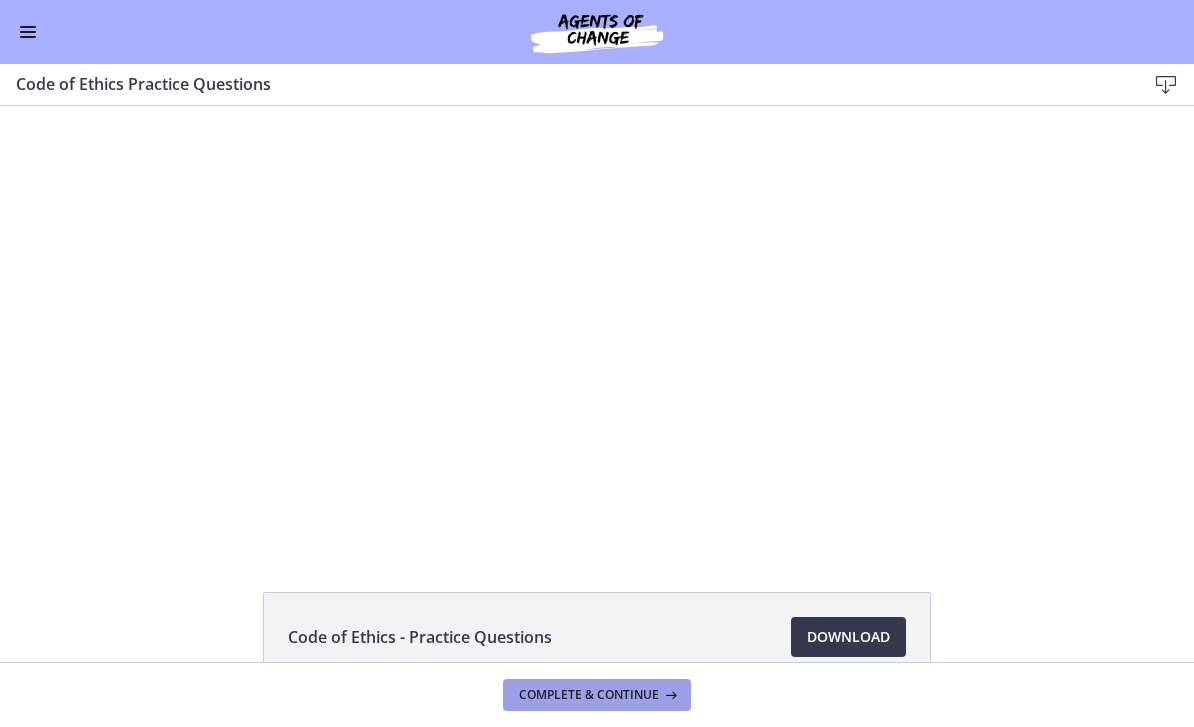 scroll, scrollTop: 0, scrollLeft: 0, axis: both 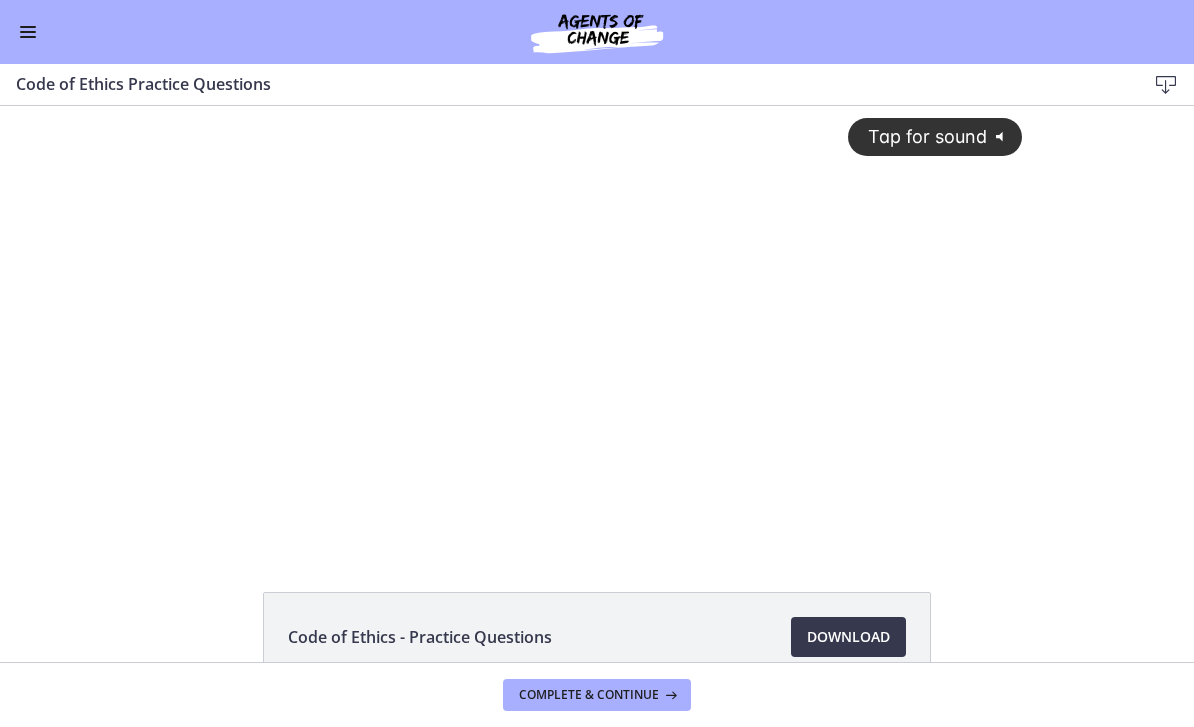 click at bounding box center (28, 32) 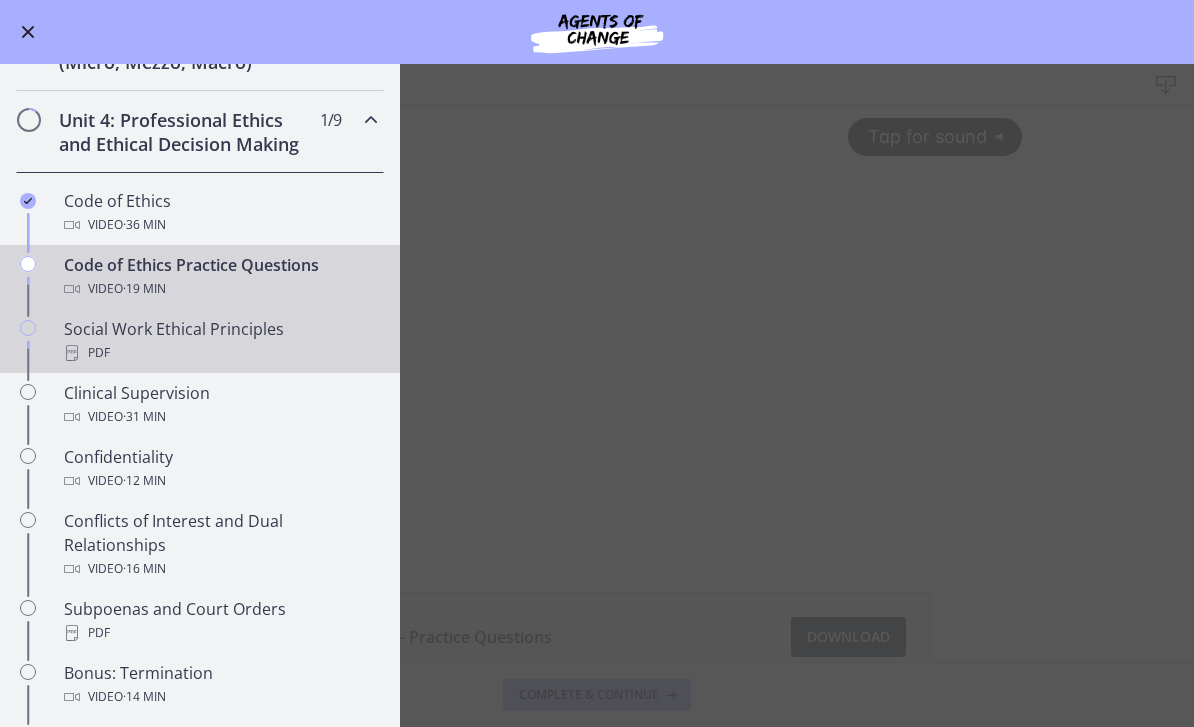 click on "Social Work Ethical Principles
PDF" at bounding box center (220, 341) 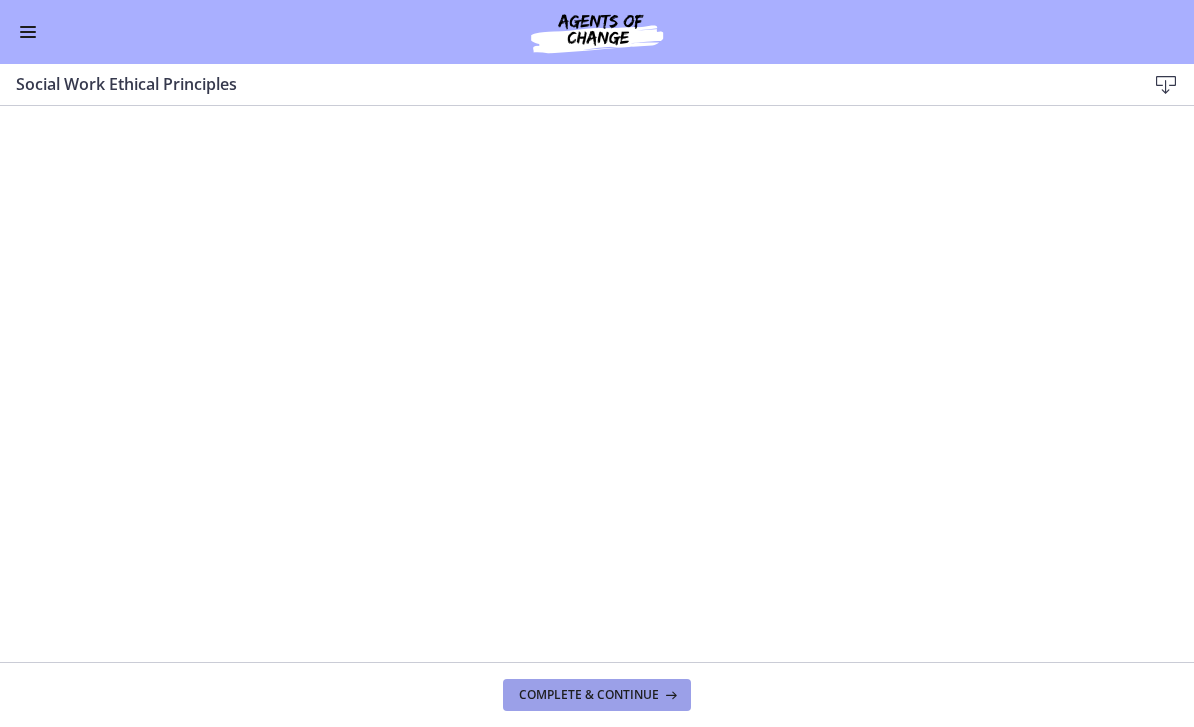 click at bounding box center (669, 695) 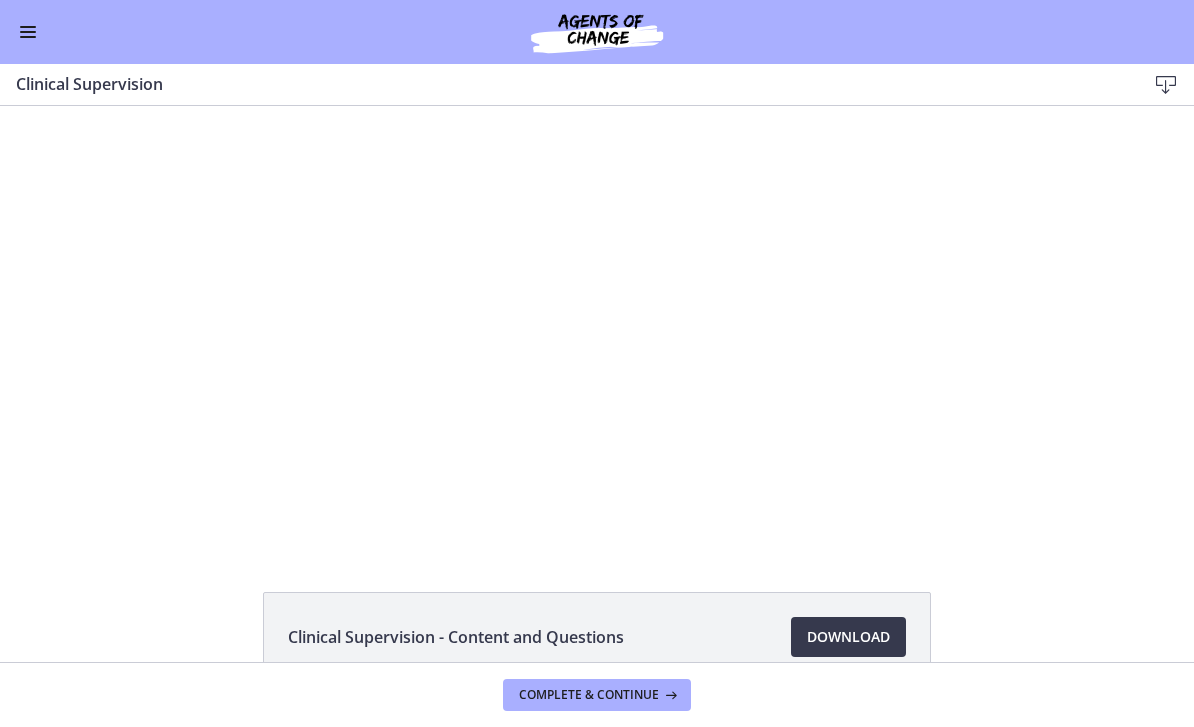 scroll, scrollTop: 0, scrollLeft: 0, axis: both 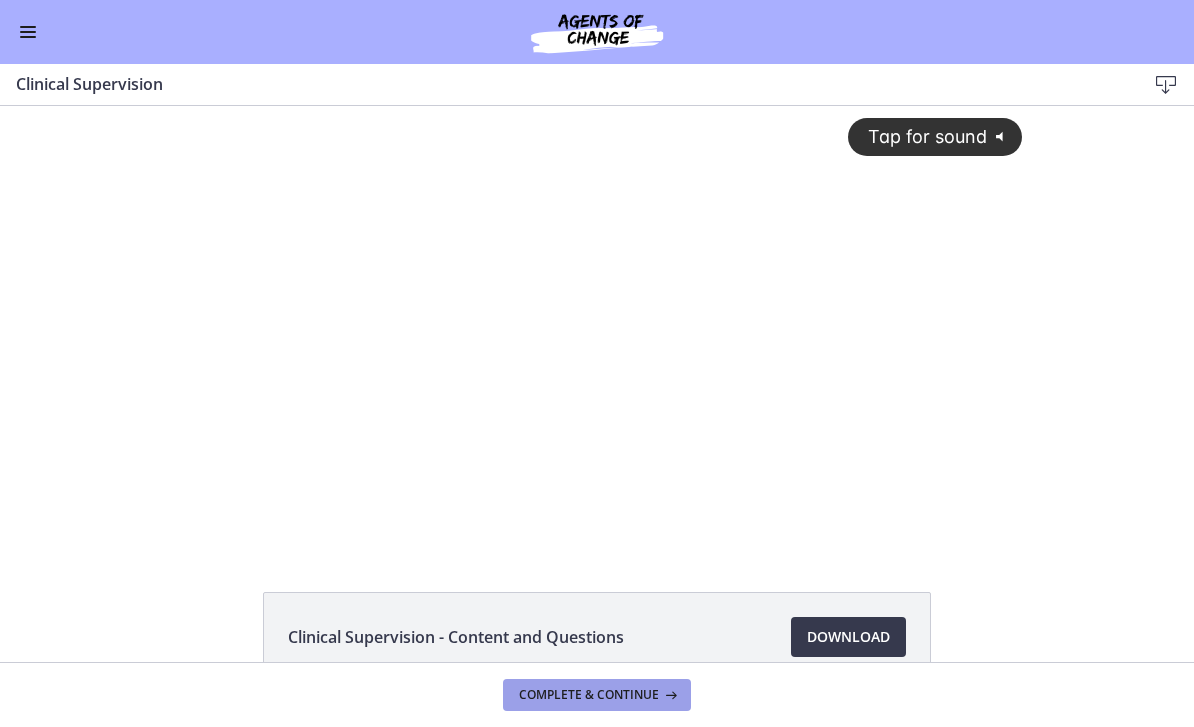click on "Complete & continue" at bounding box center [589, 695] 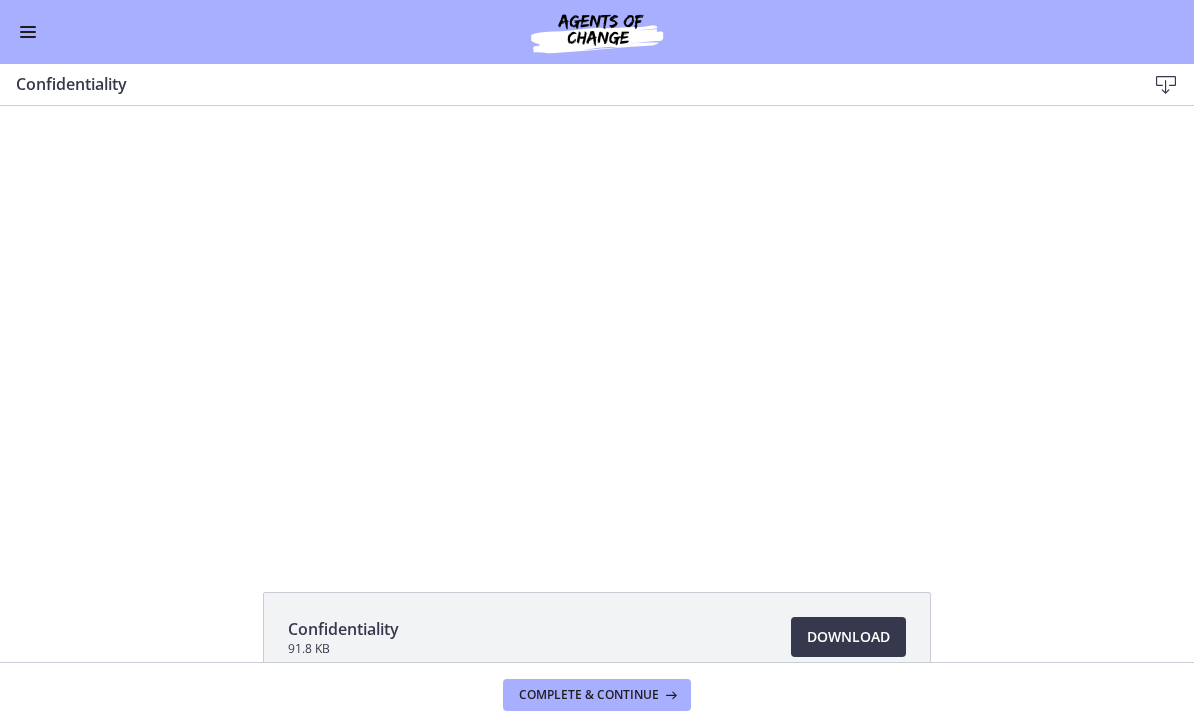 scroll, scrollTop: 0, scrollLeft: 0, axis: both 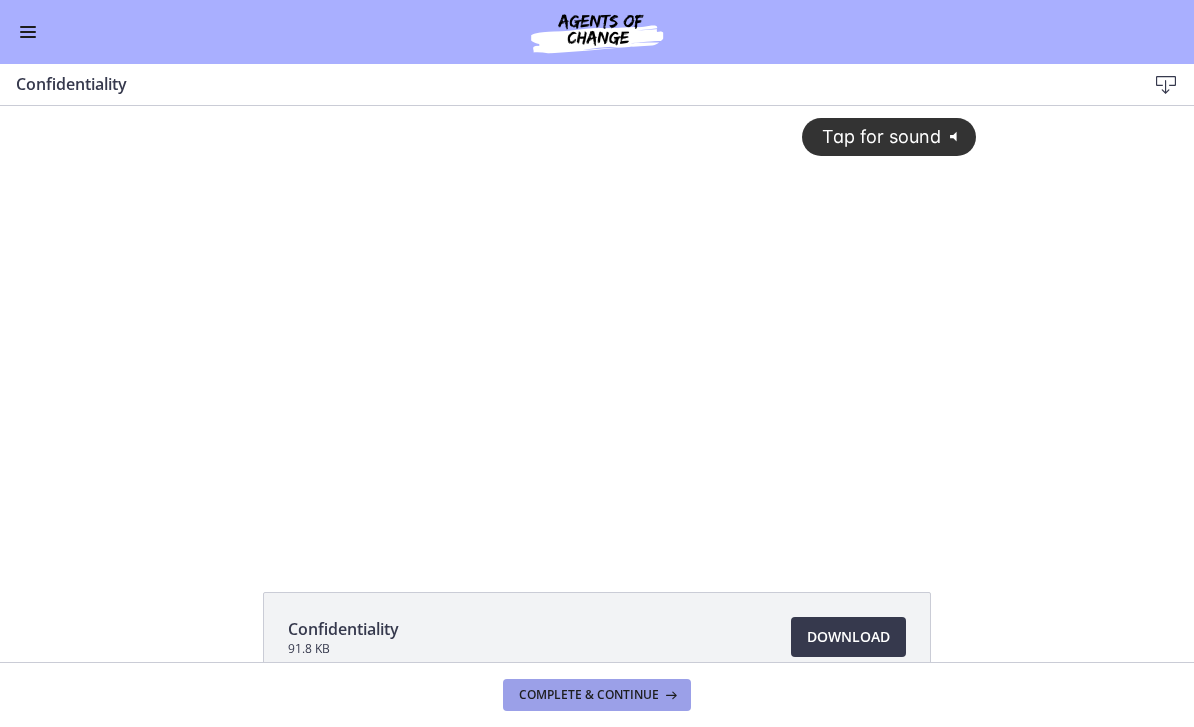 click on "Complete & continue" at bounding box center (589, 695) 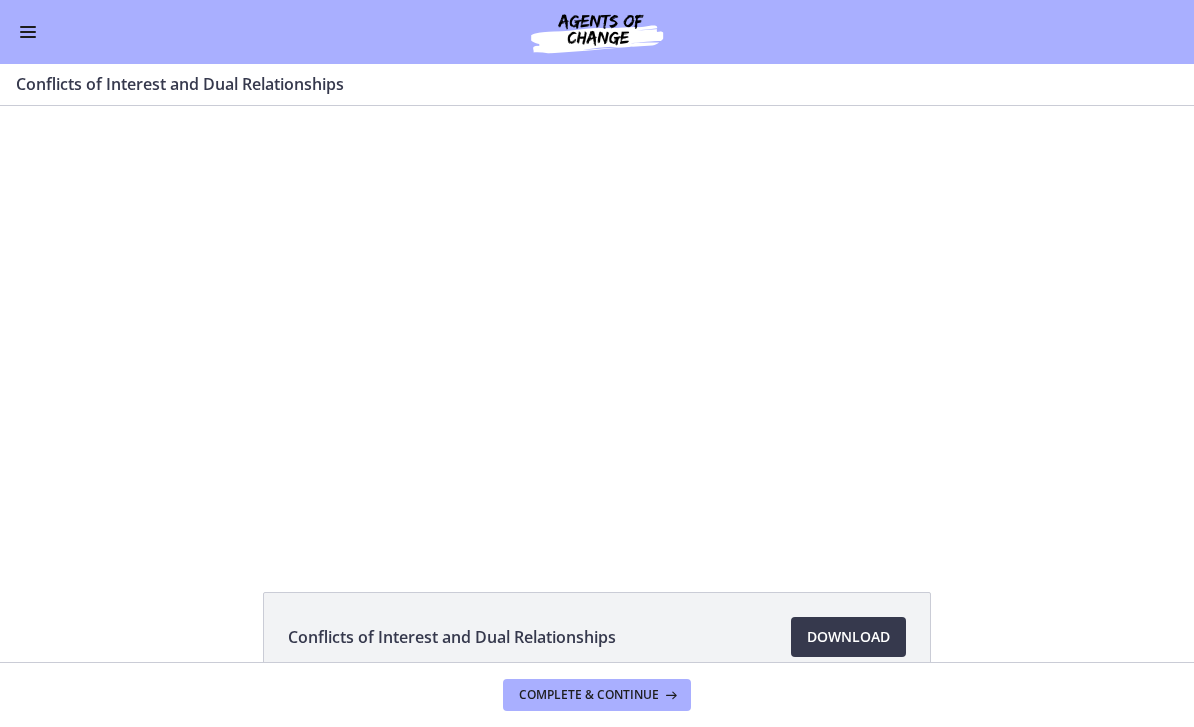 scroll, scrollTop: 0, scrollLeft: 0, axis: both 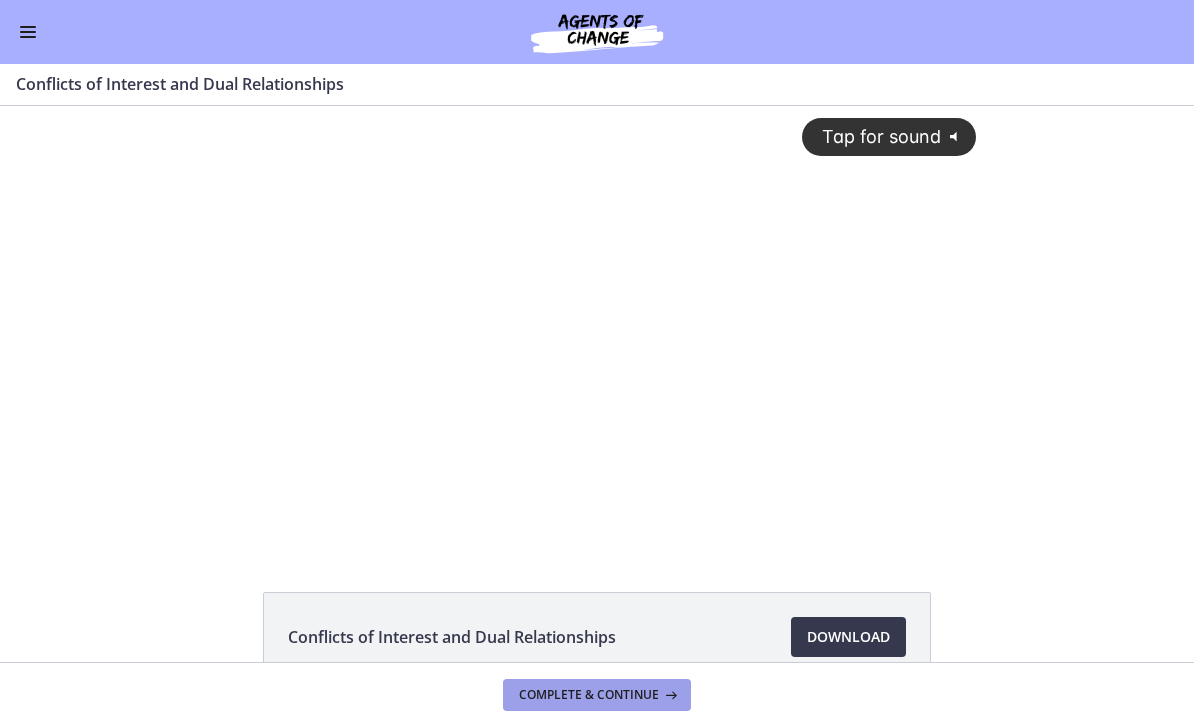 click on "Complete & continue" at bounding box center (589, 695) 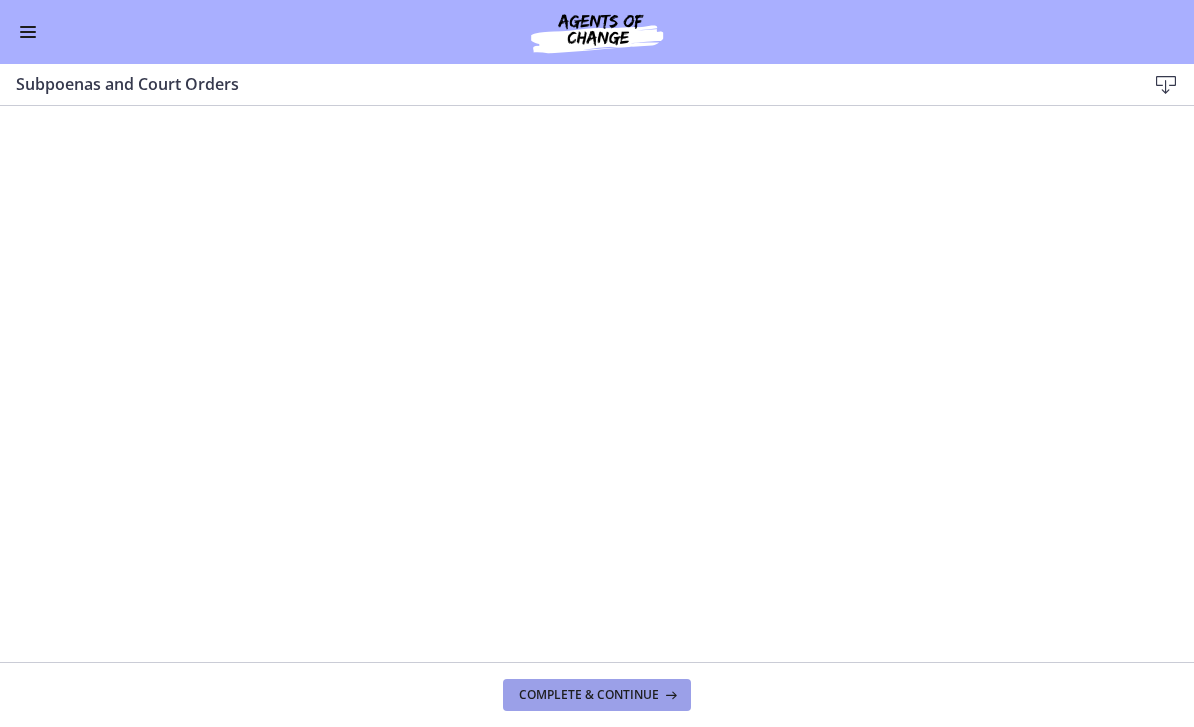 click on "Complete & continue" at bounding box center (589, 695) 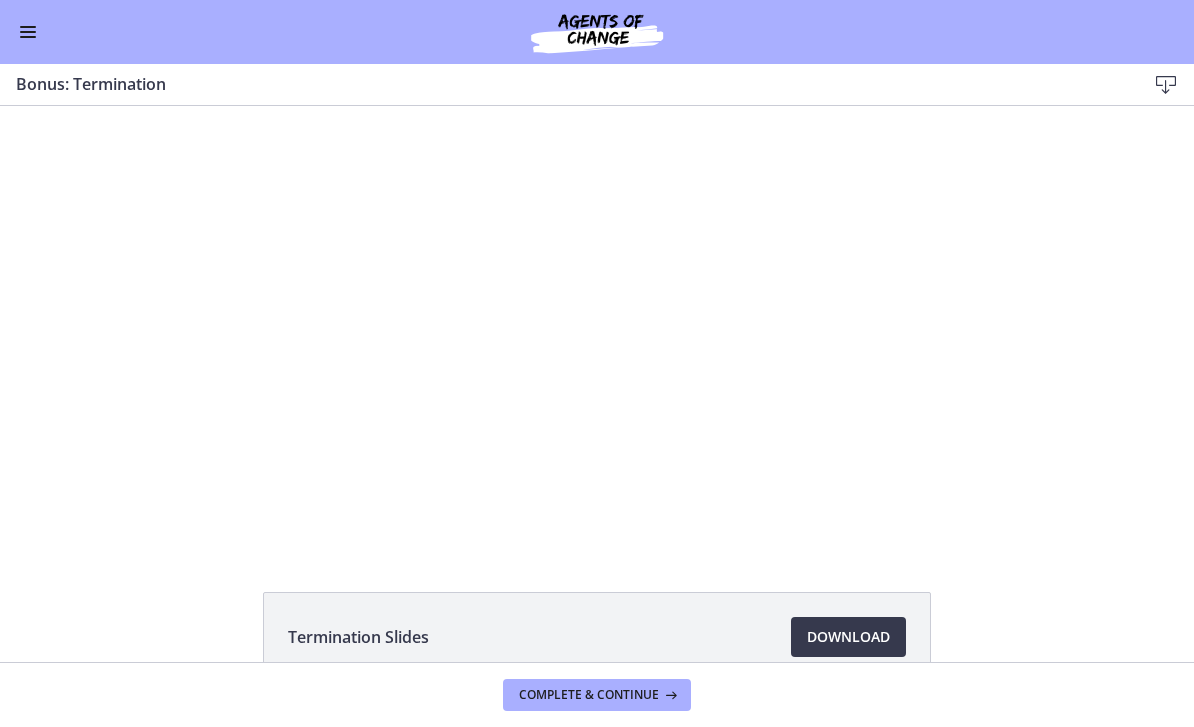 scroll, scrollTop: 0, scrollLeft: 0, axis: both 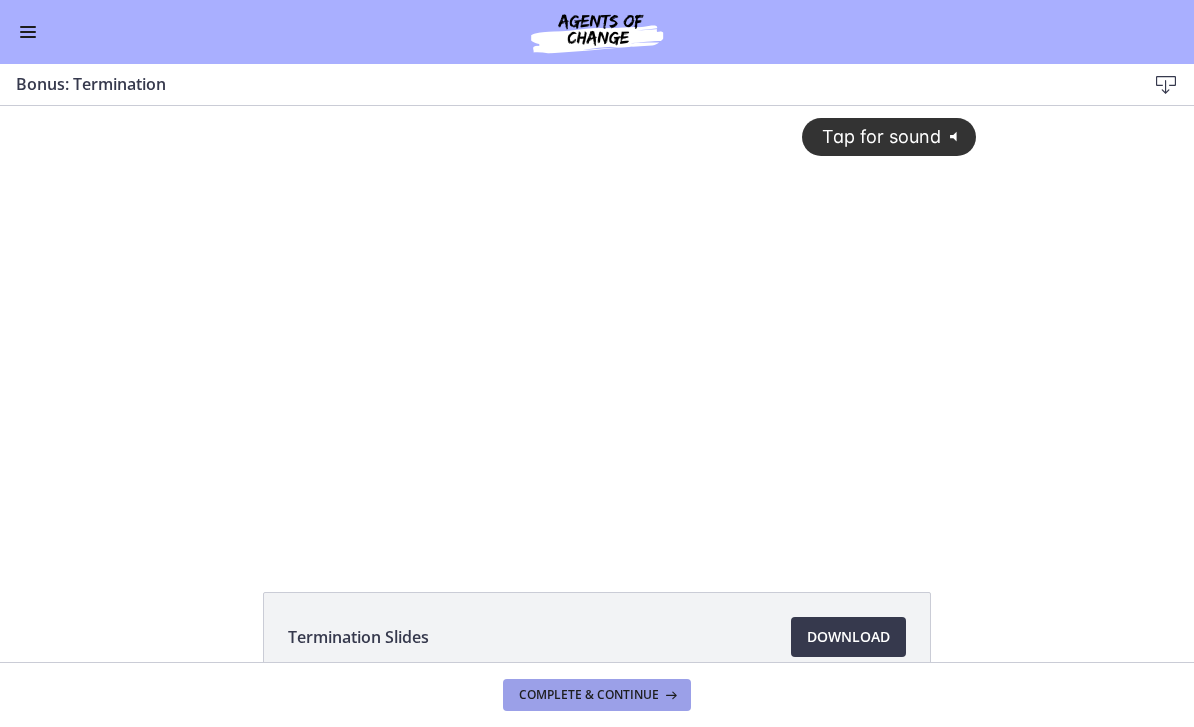 click on "Complete & continue" at bounding box center (589, 695) 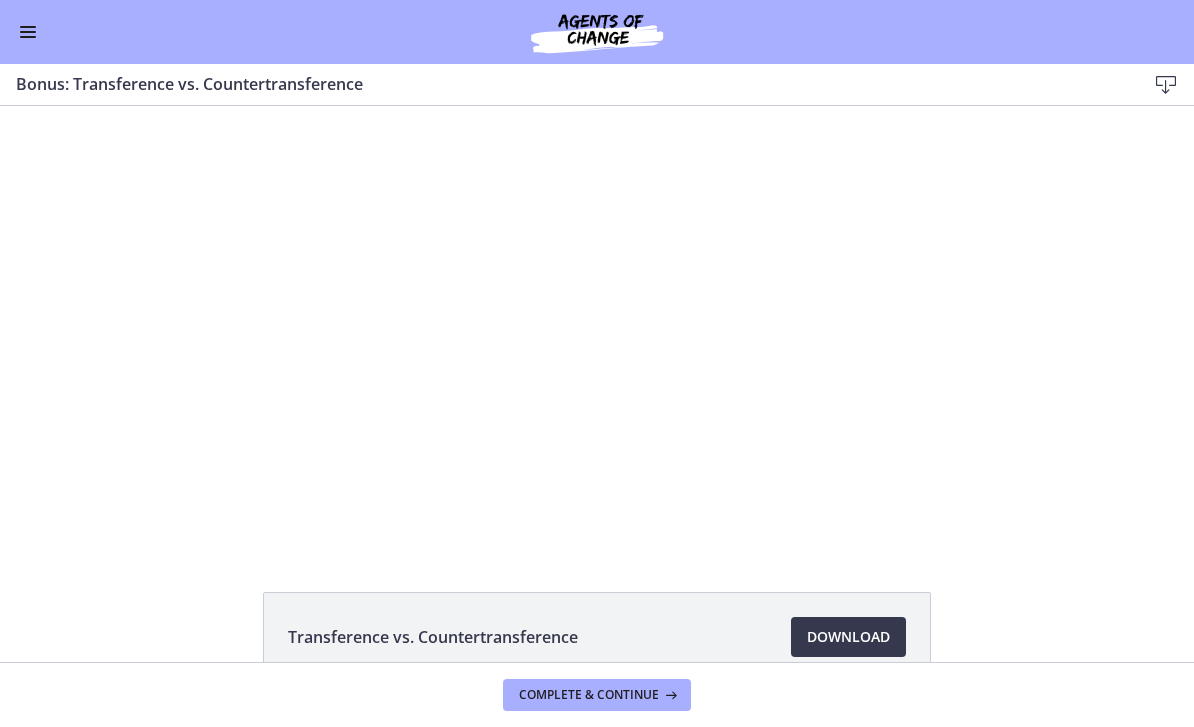 scroll, scrollTop: 0, scrollLeft: 0, axis: both 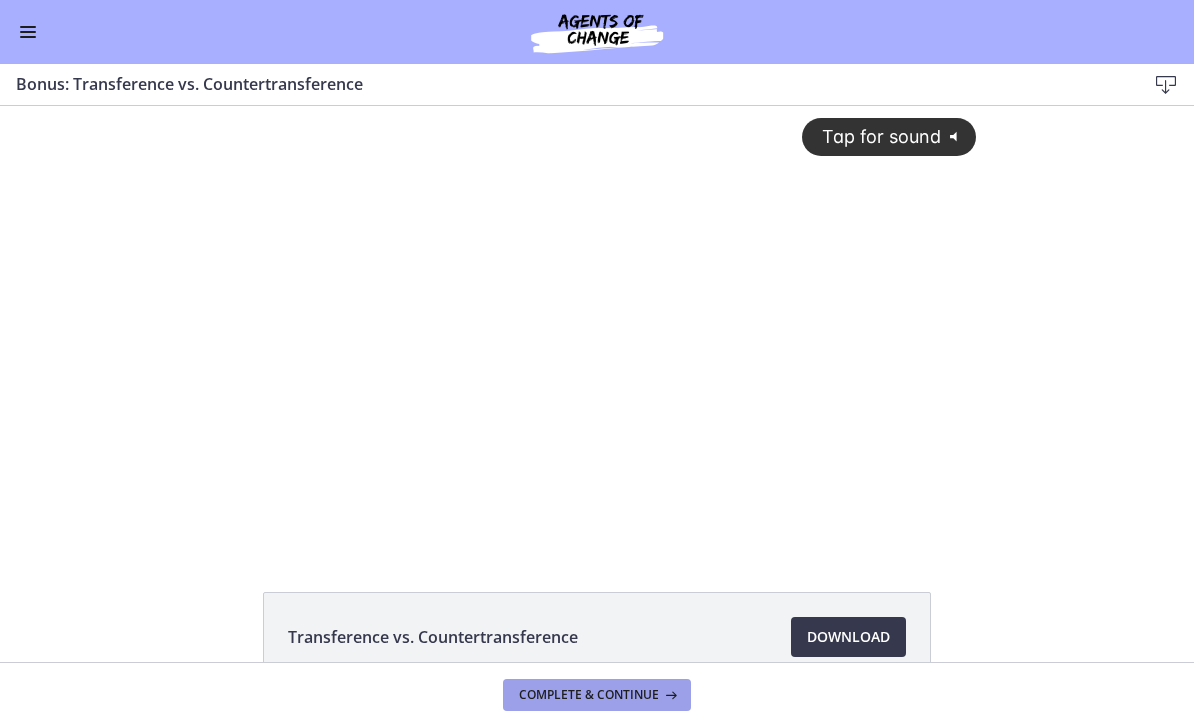 click on "Complete & continue" at bounding box center (589, 695) 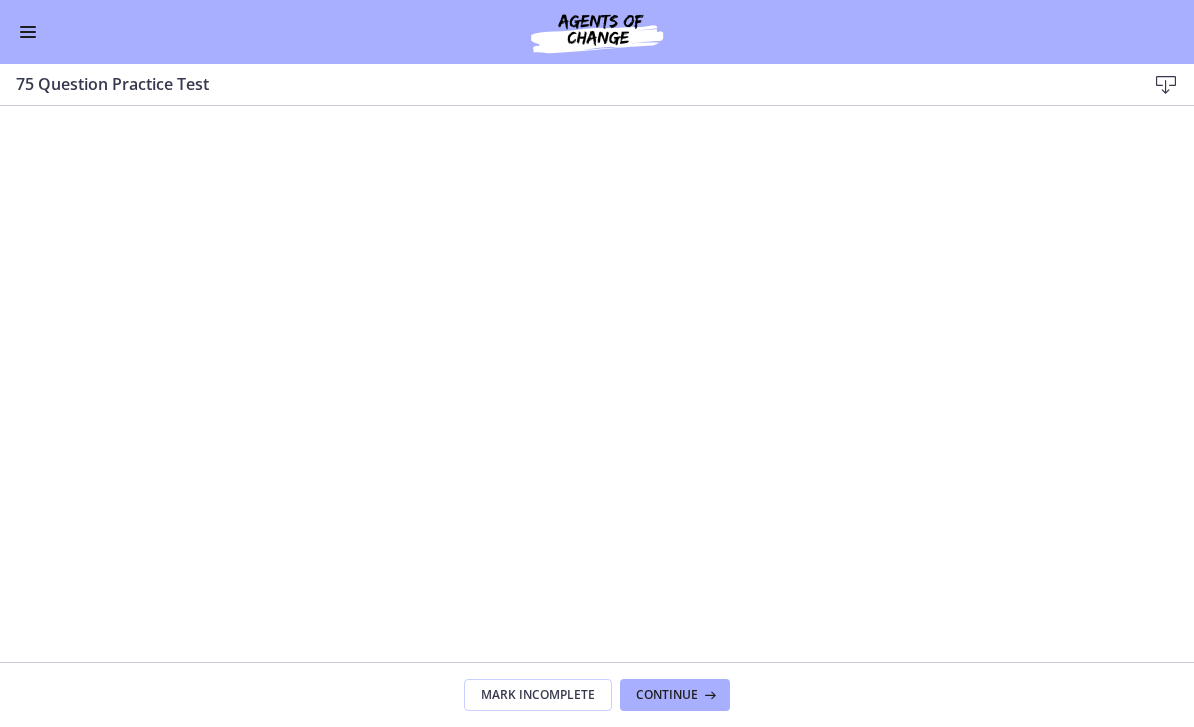 click at bounding box center (708, 695) 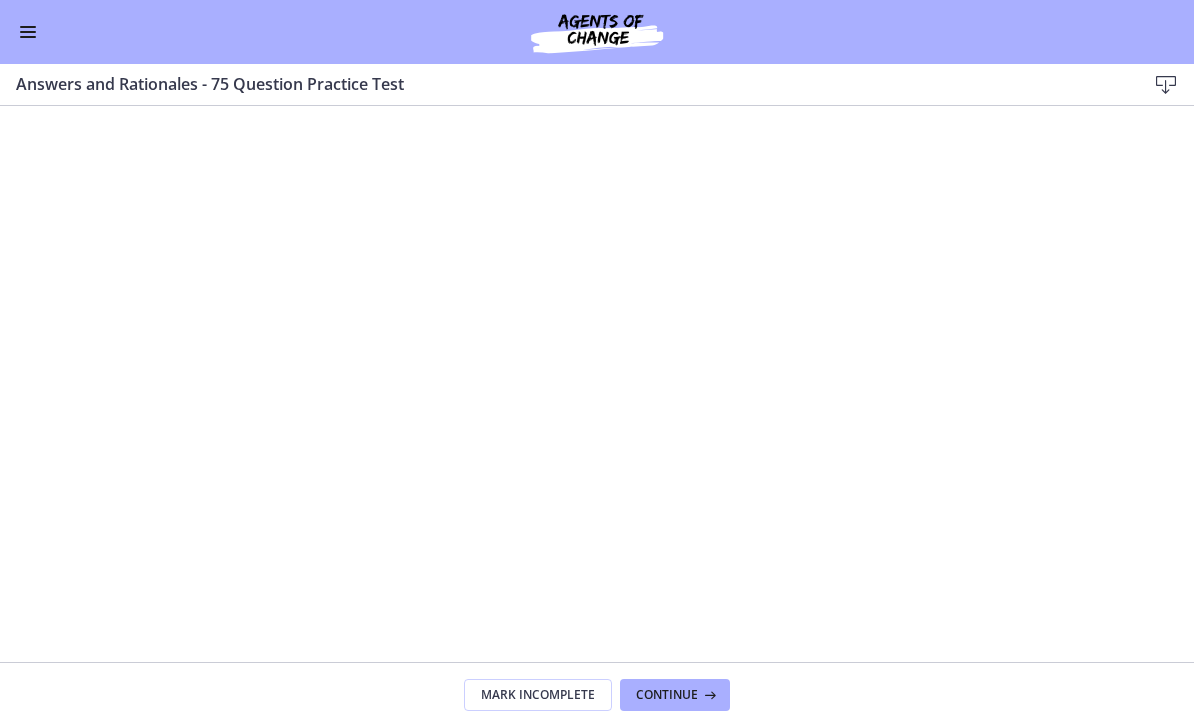 click at bounding box center (708, 695) 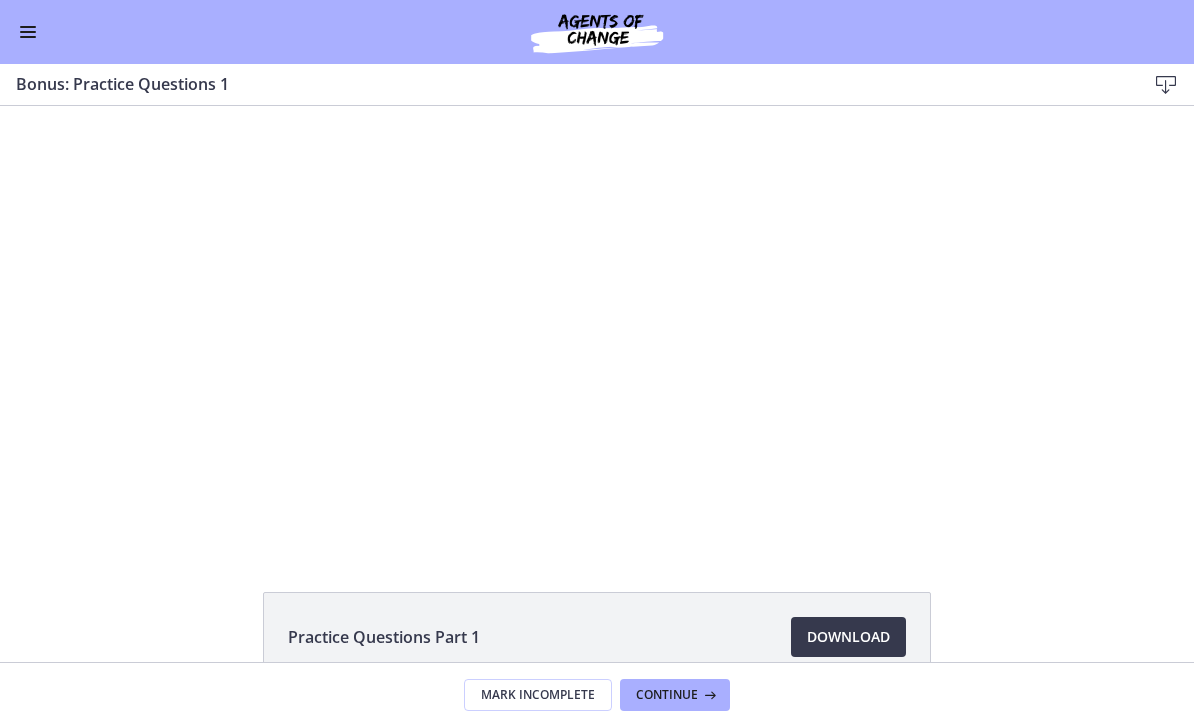 scroll, scrollTop: 0, scrollLeft: 0, axis: both 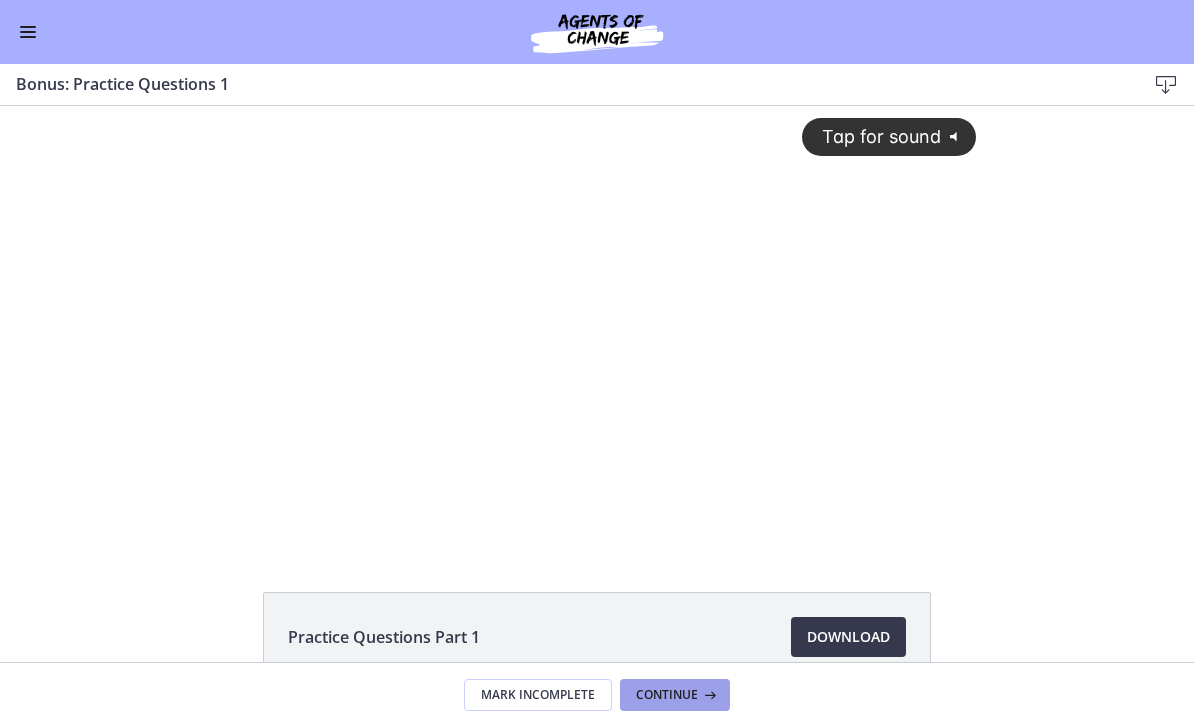 click on "Continue" at bounding box center [667, 695] 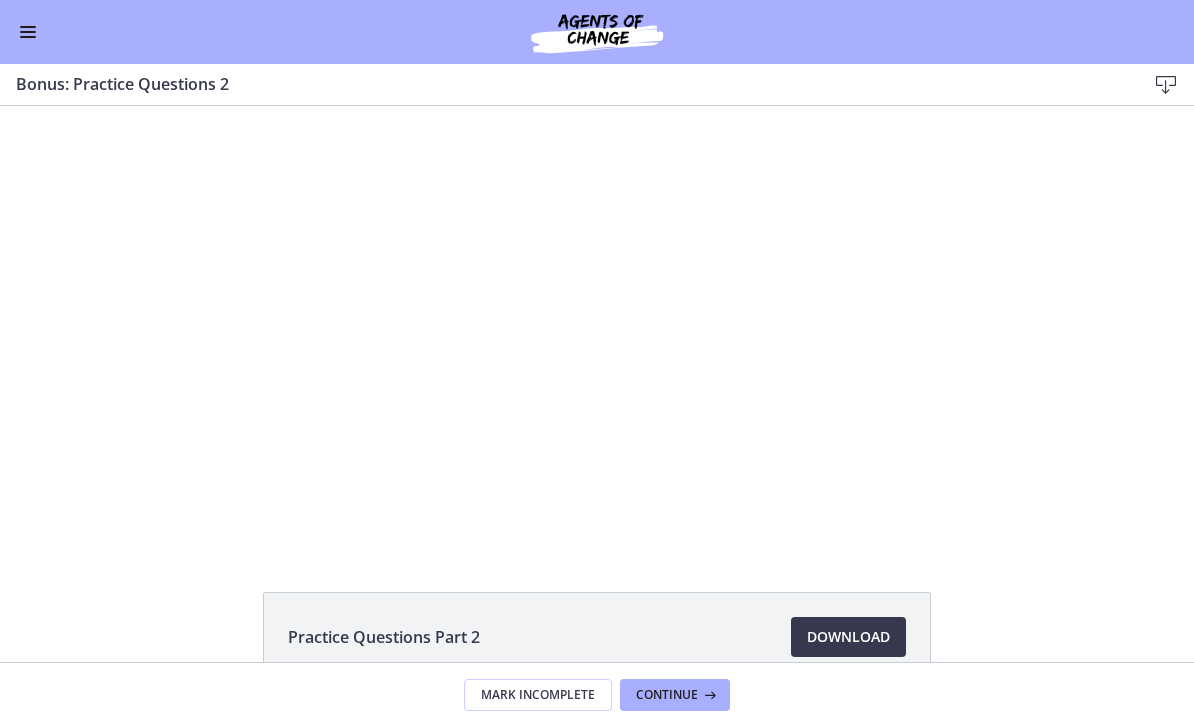 scroll, scrollTop: 0, scrollLeft: 0, axis: both 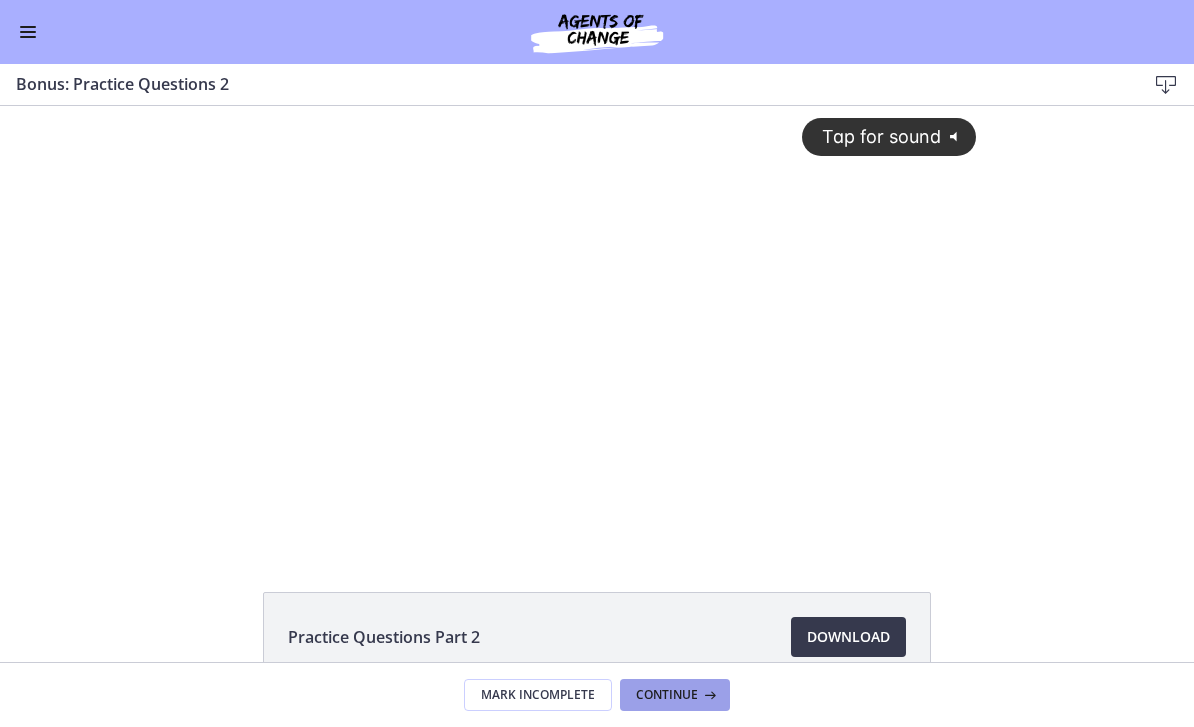 click on "Continue" at bounding box center (667, 695) 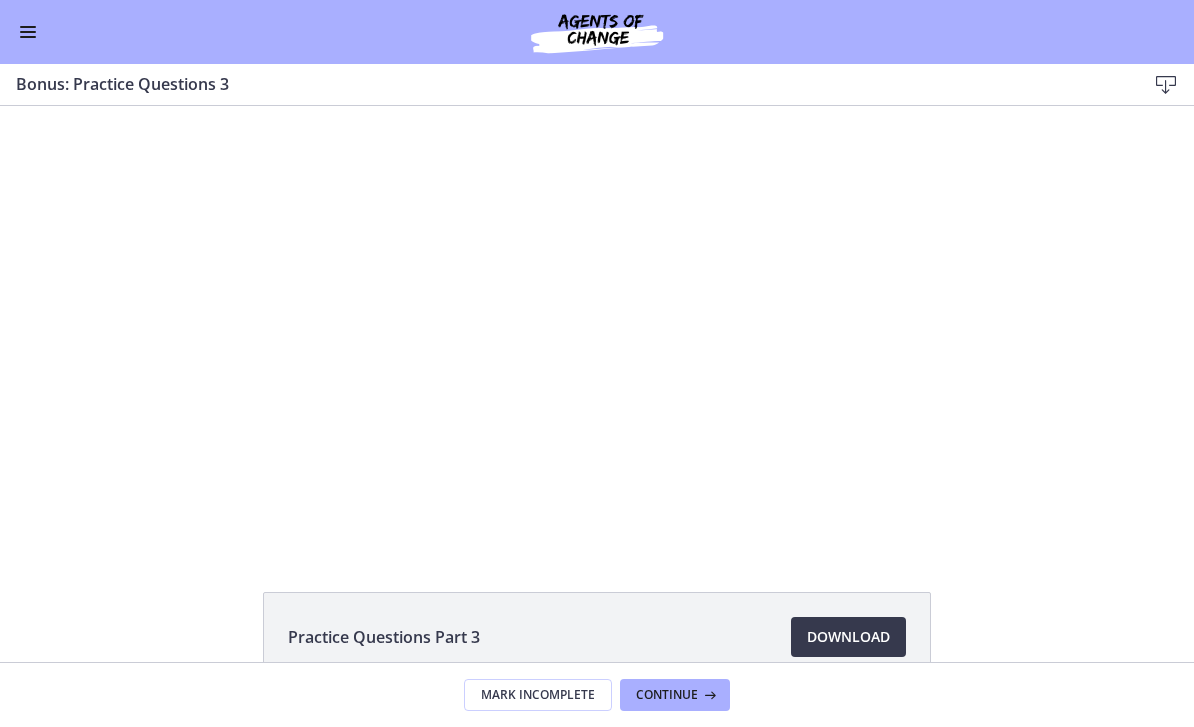 scroll, scrollTop: 0, scrollLeft: 0, axis: both 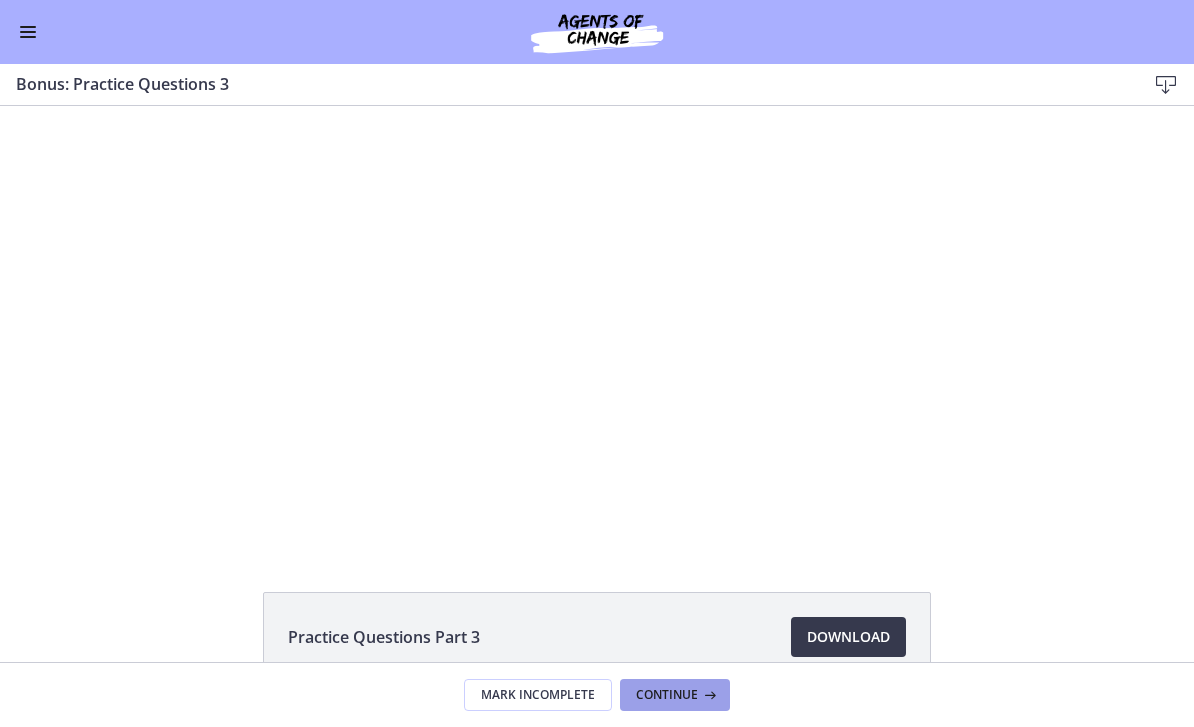 click on "Continue" at bounding box center (667, 695) 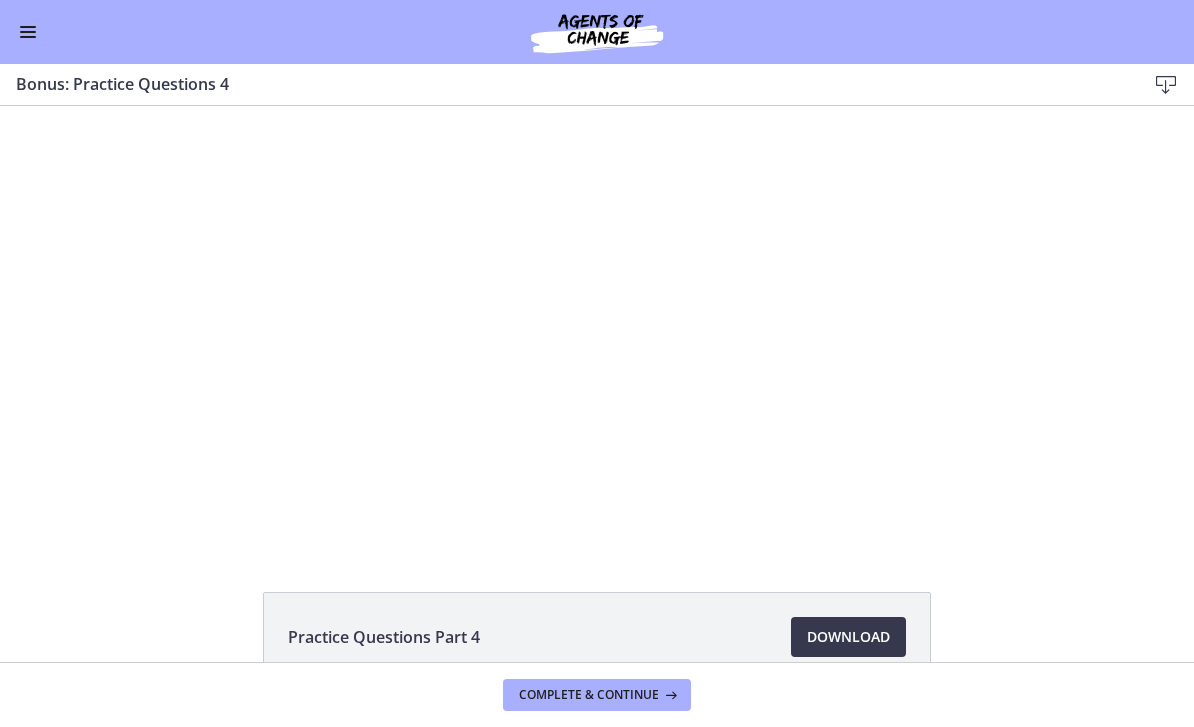 scroll, scrollTop: 0, scrollLeft: 0, axis: both 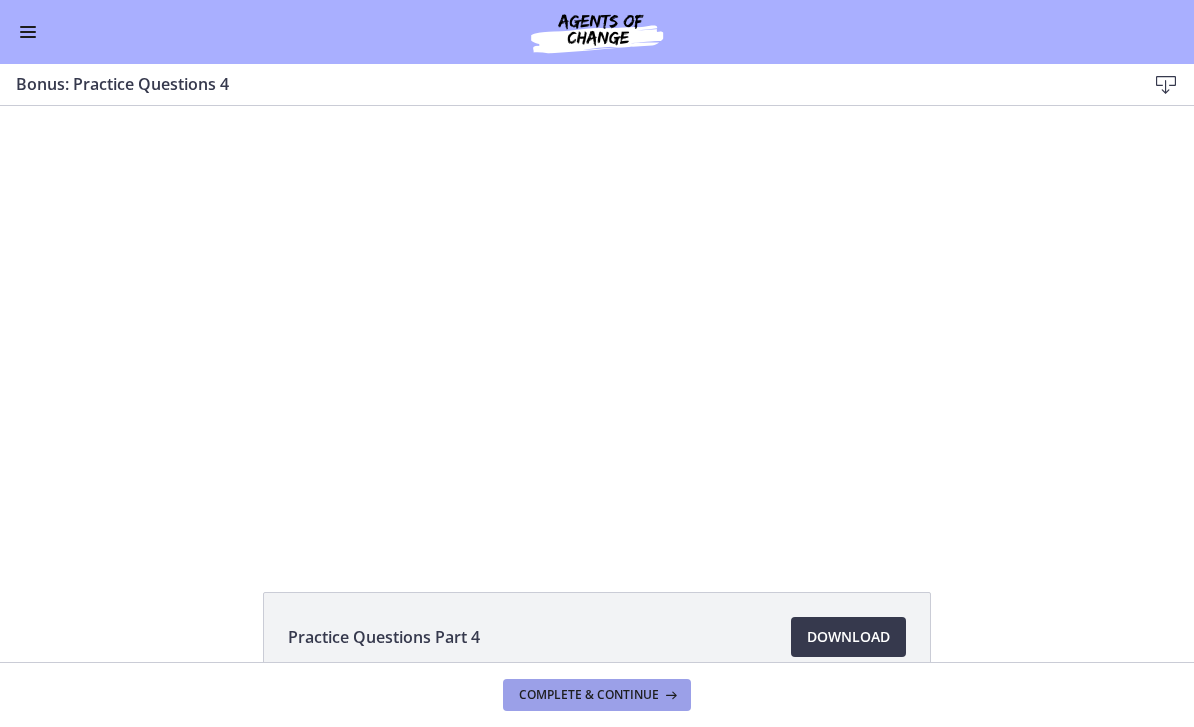 click on "Complete & continue" at bounding box center (597, 695) 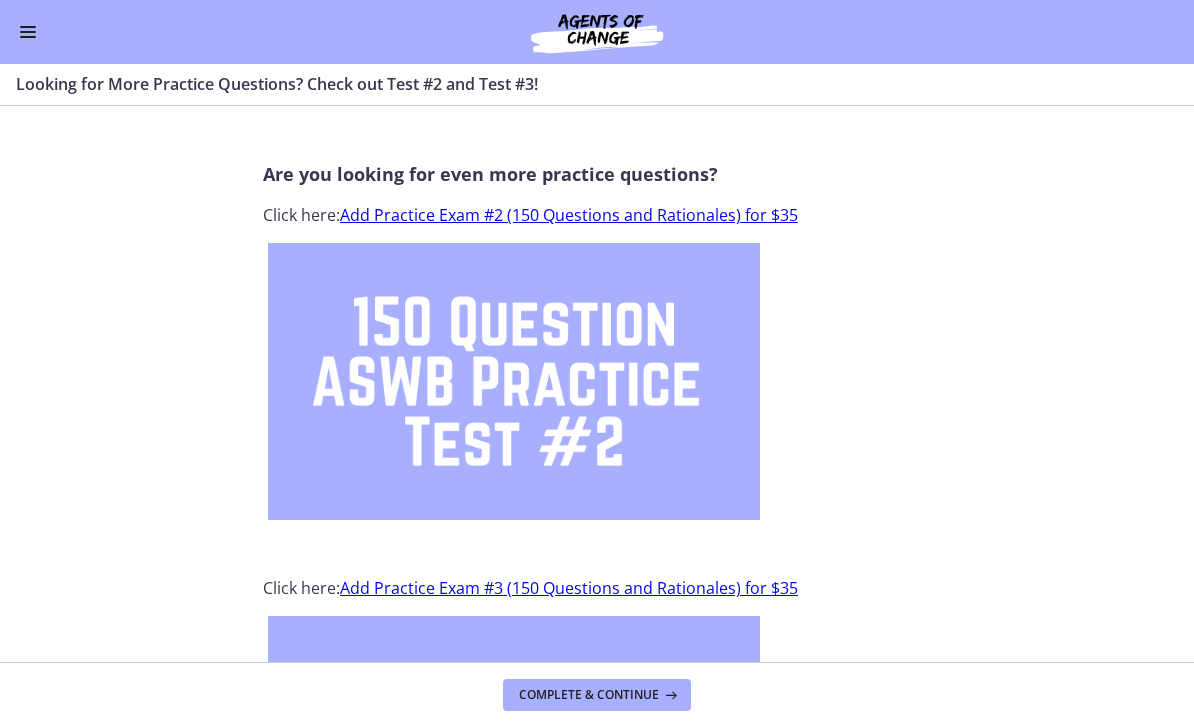 scroll, scrollTop: 0, scrollLeft: 0, axis: both 